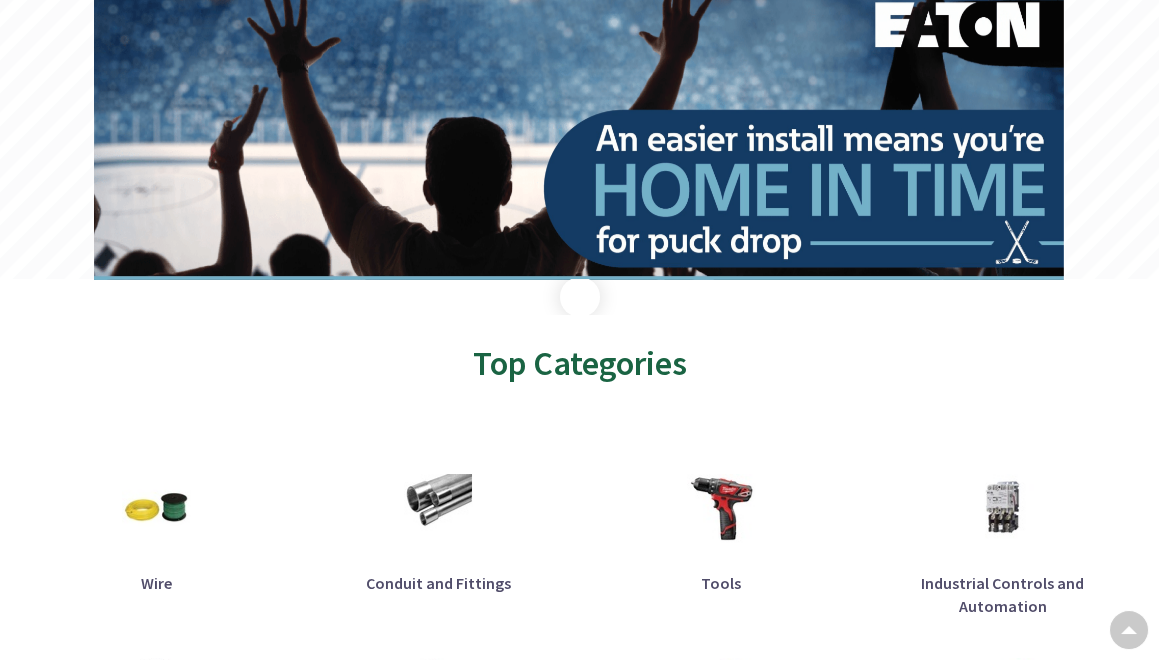 scroll, scrollTop: 498, scrollLeft: 0, axis: vertical 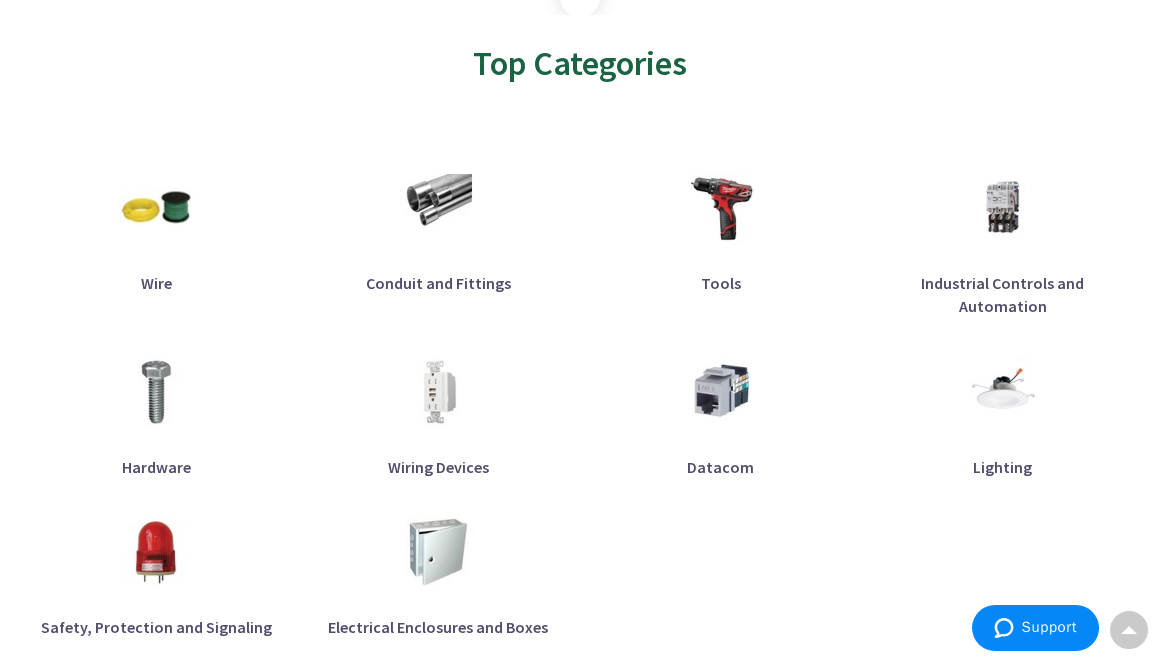 click at bounding box center (156, 208) 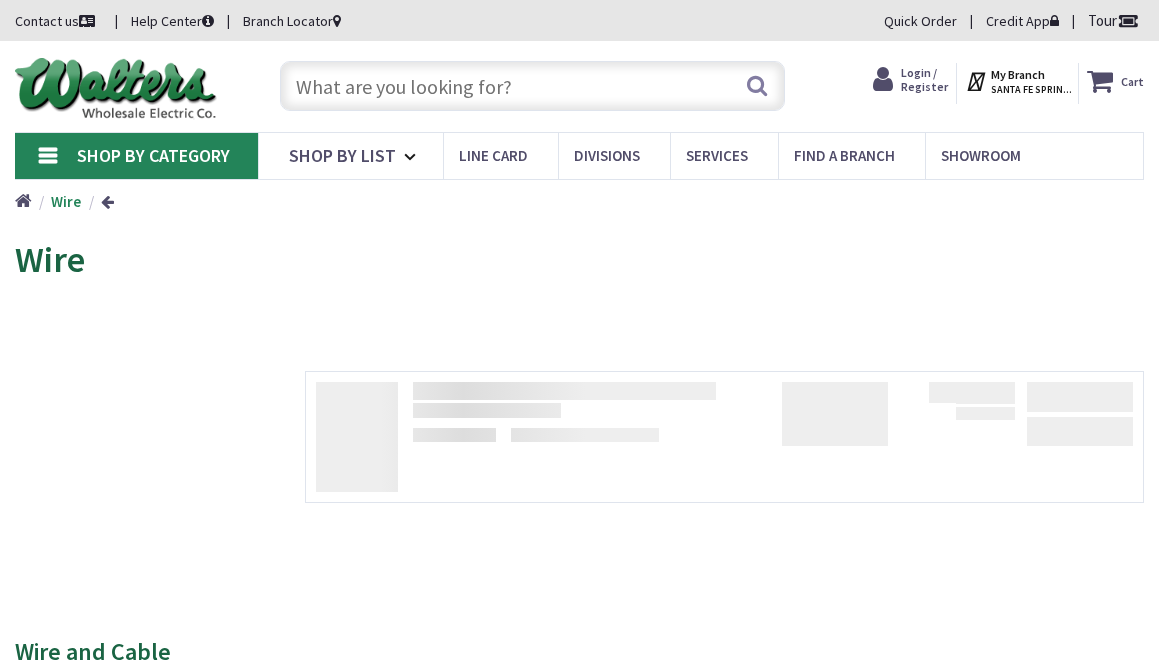 scroll, scrollTop: 0, scrollLeft: 0, axis: both 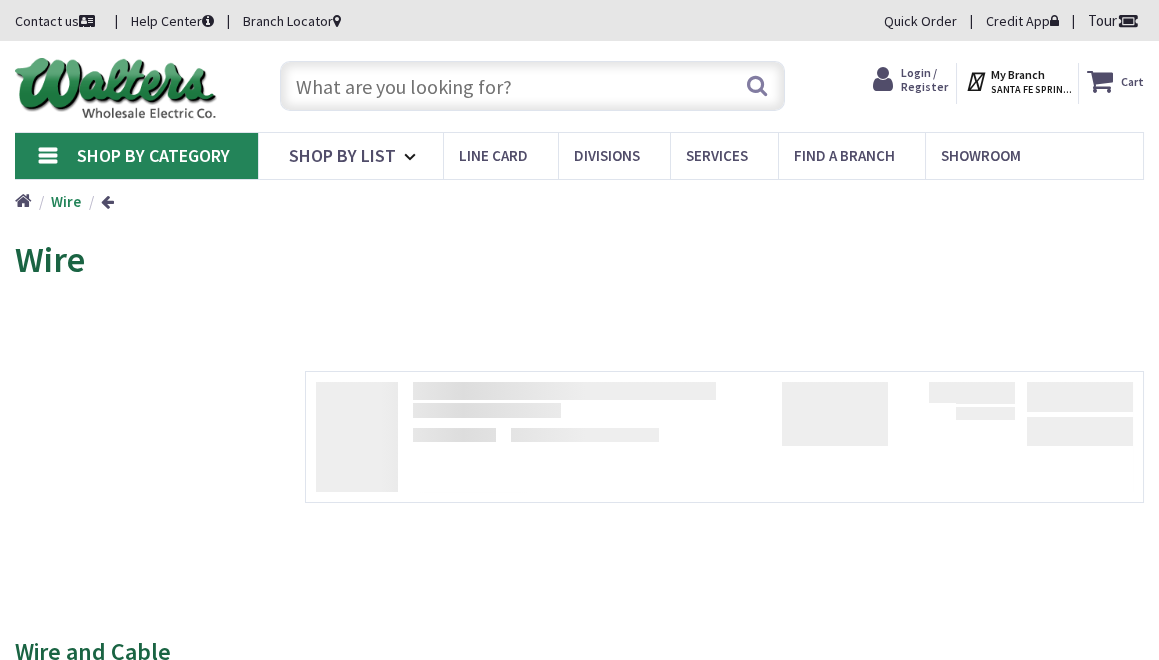 click at bounding box center (532, 86) 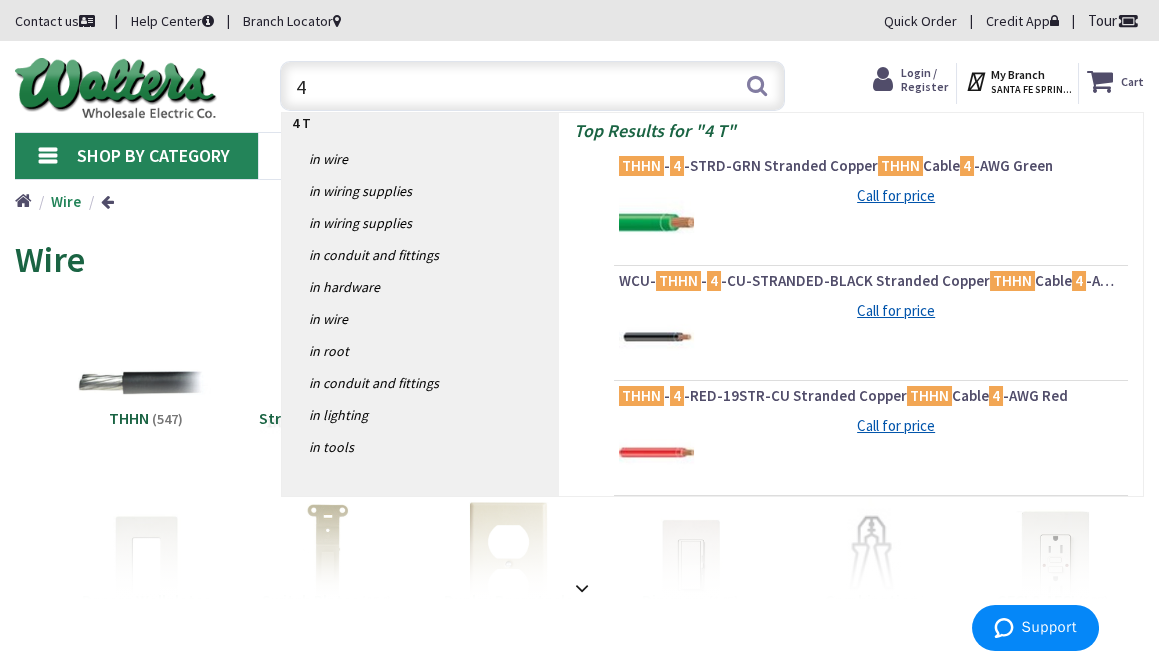 type on "4" 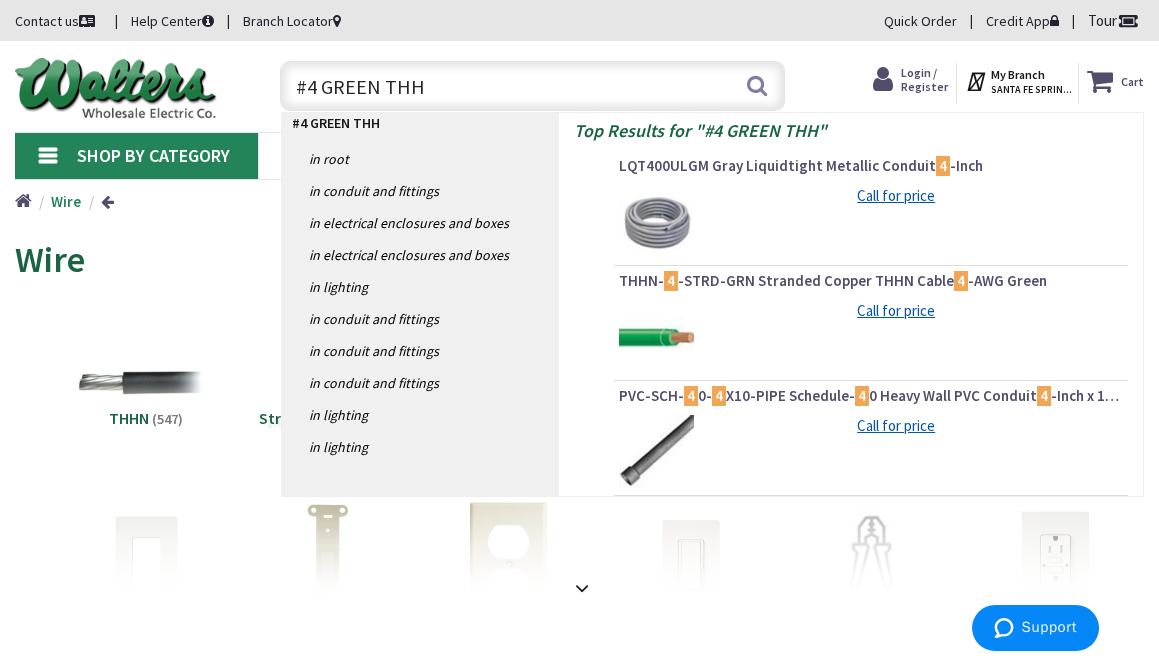 type on "#4 GREEN THHN" 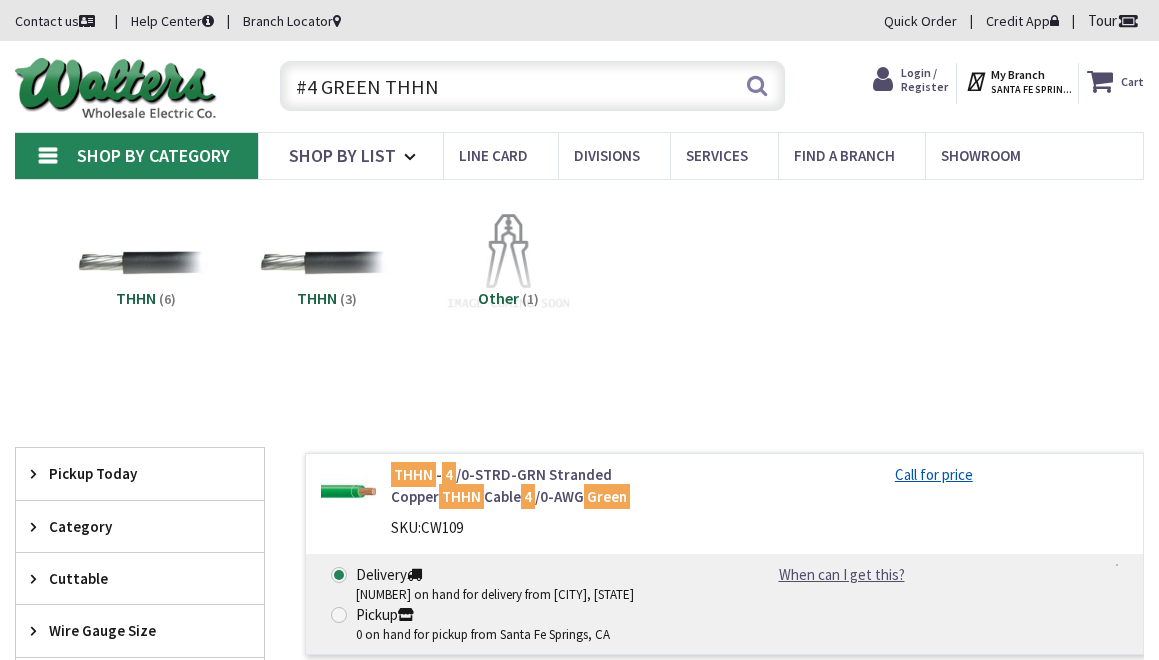 scroll, scrollTop: 0, scrollLeft: 0, axis: both 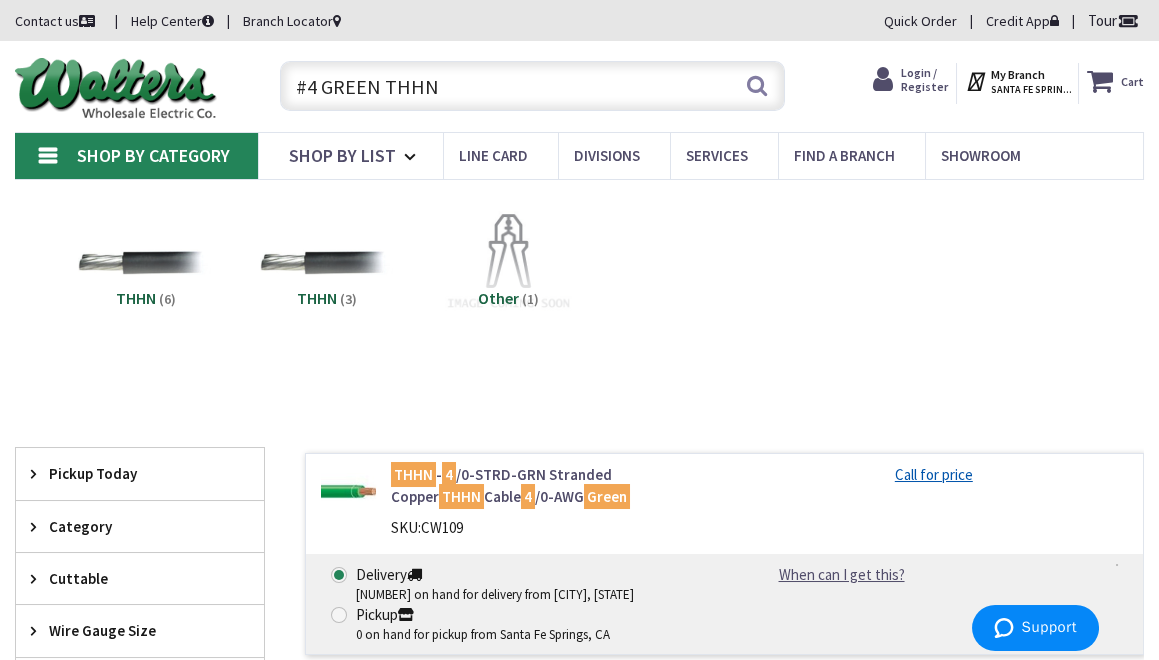 click on "#4 GREEN THHN" at bounding box center (532, 86) 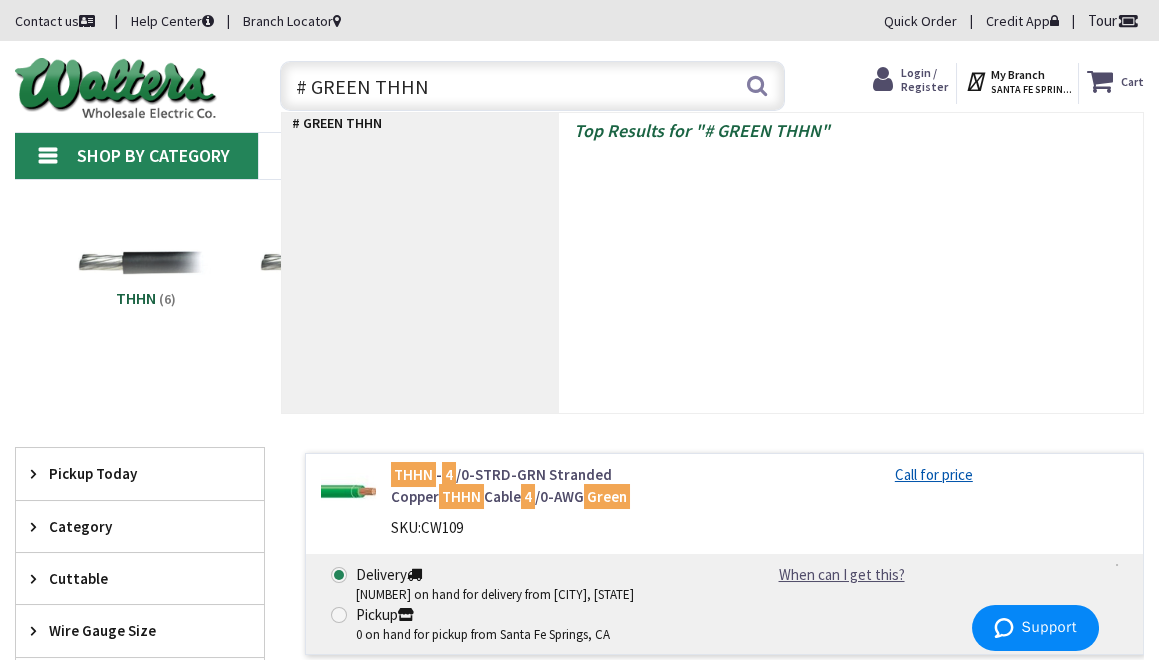 type on "#6 GREEN THHN" 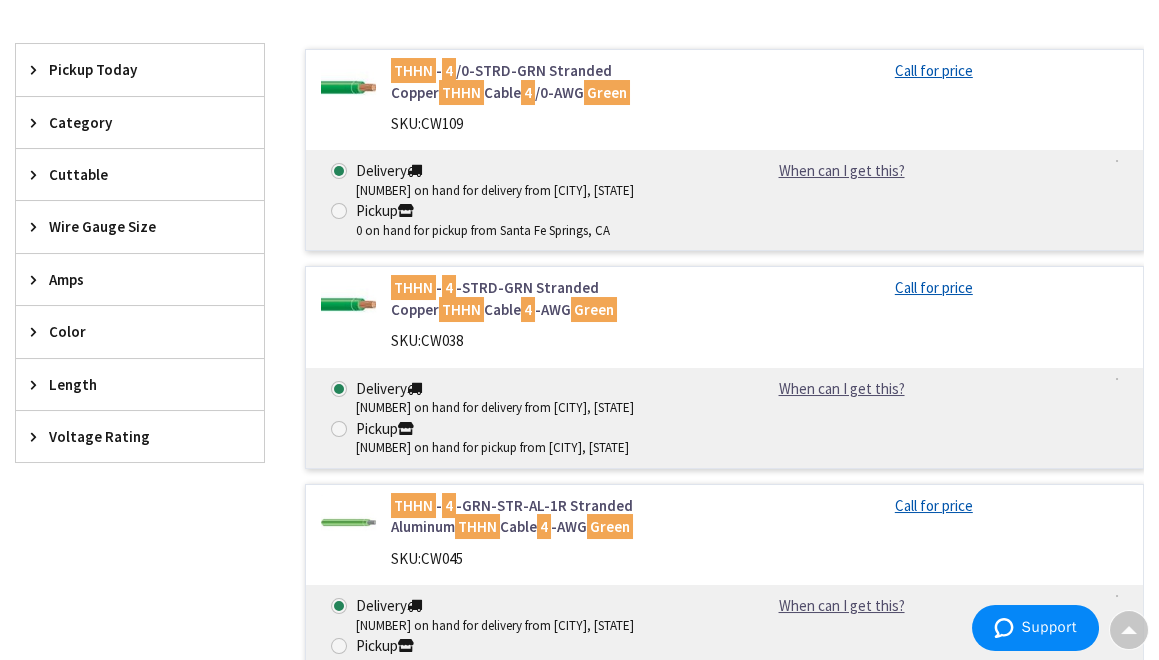 scroll, scrollTop: 500, scrollLeft: 0, axis: vertical 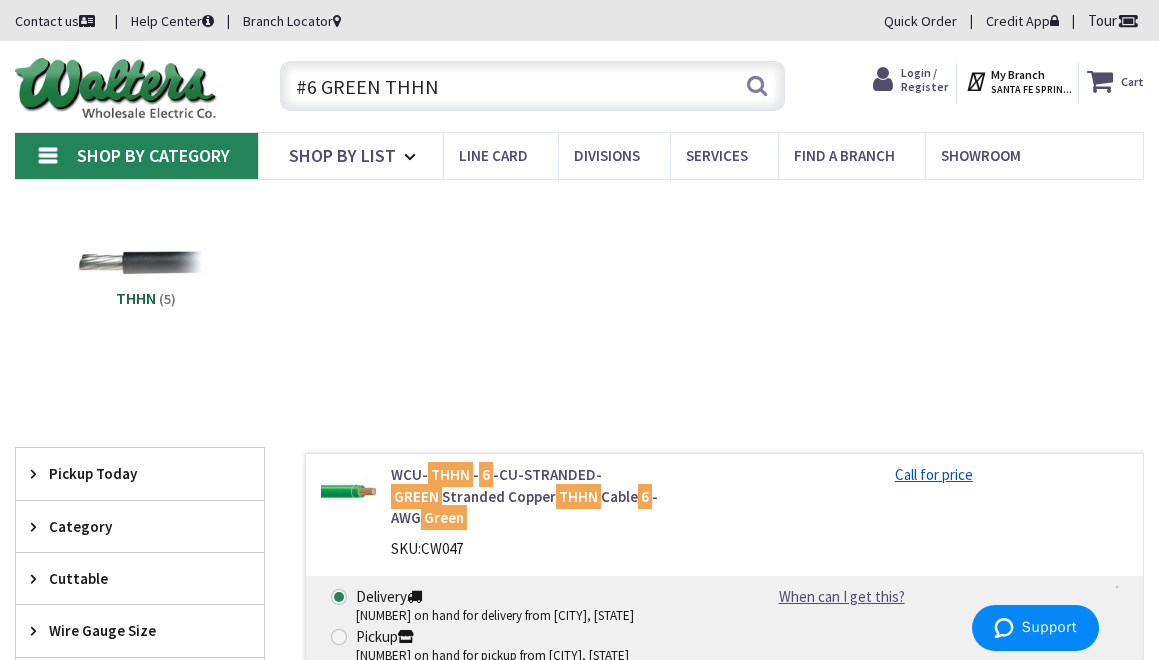 drag, startPoint x: 477, startPoint y: 77, endPoint x: 225, endPoint y: 84, distance: 252.0972 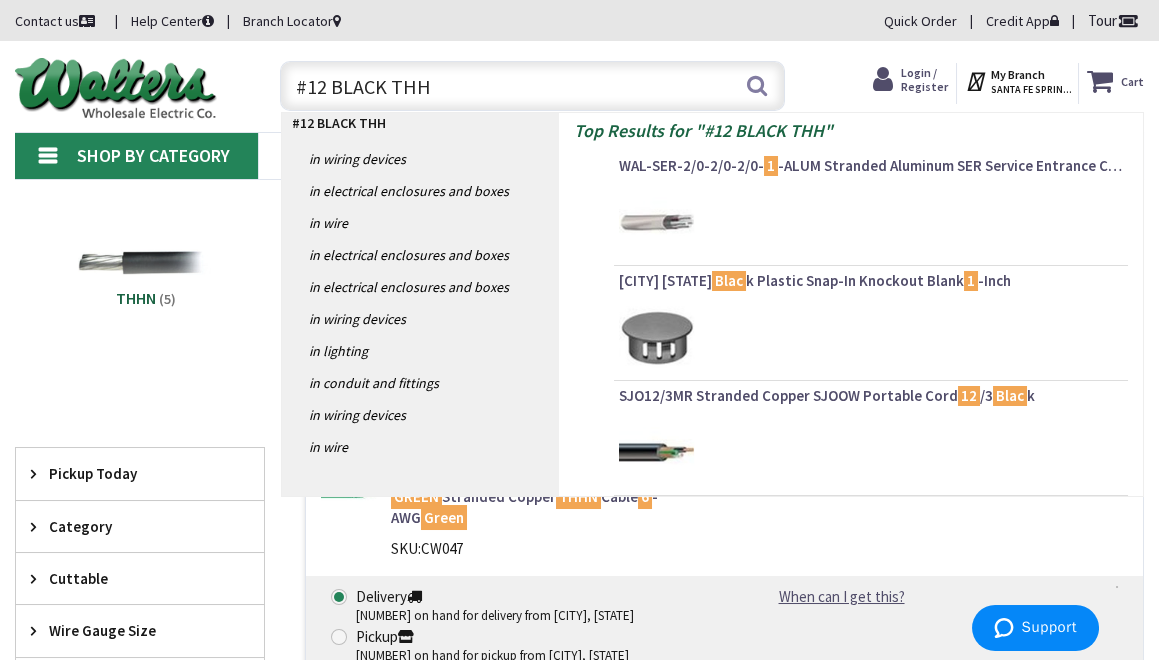 type on "#12 BLACK THHN" 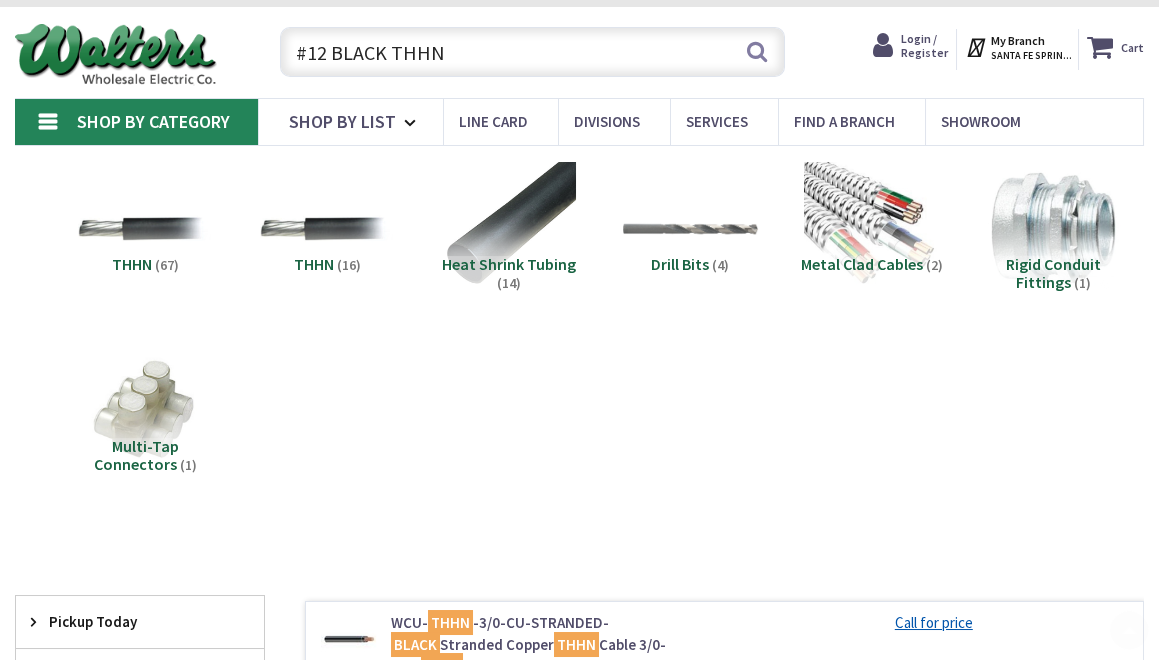 scroll, scrollTop: 293, scrollLeft: 0, axis: vertical 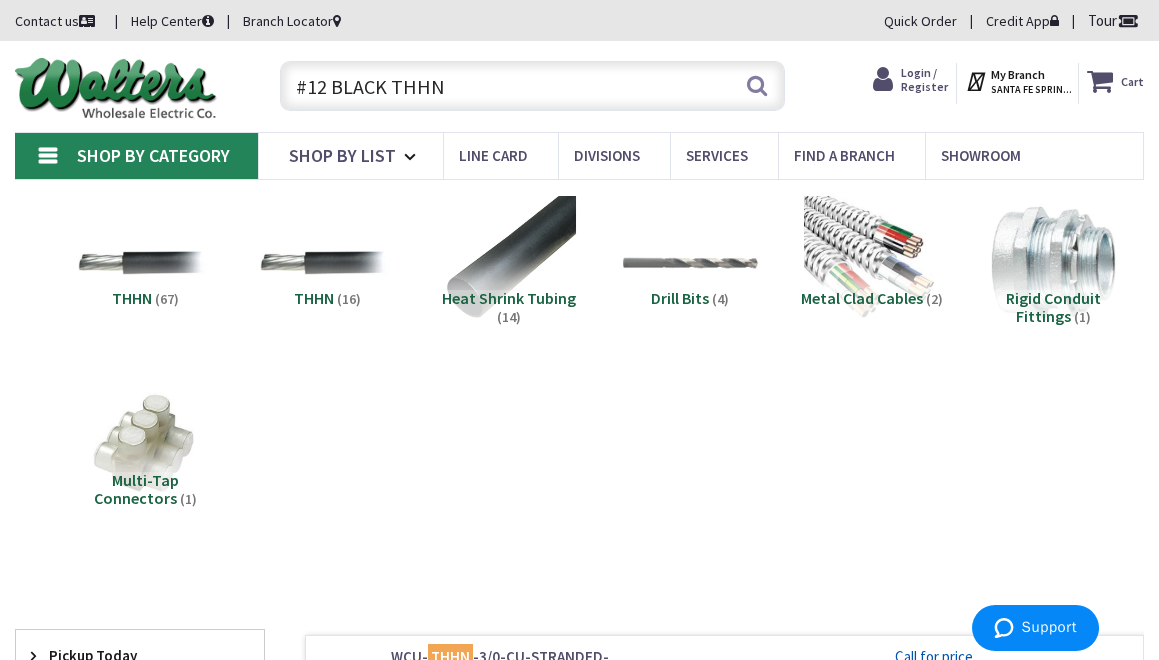 click on "#12 BLACK THHN" at bounding box center [532, 86] 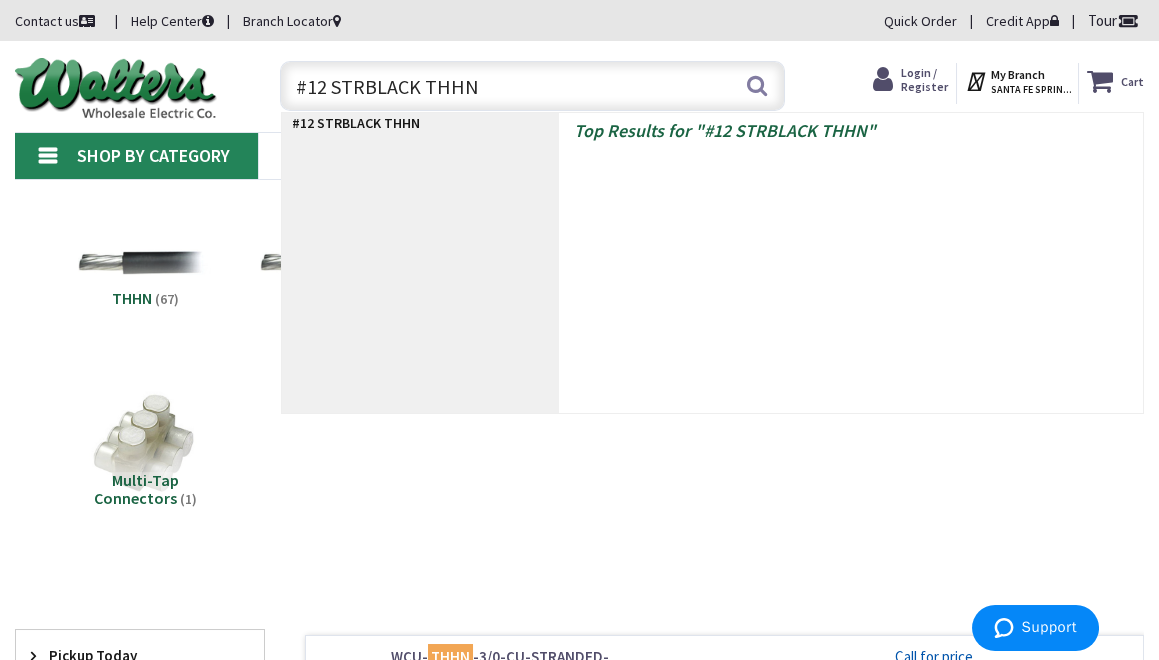 type on "#12 STR BLACK THHN" 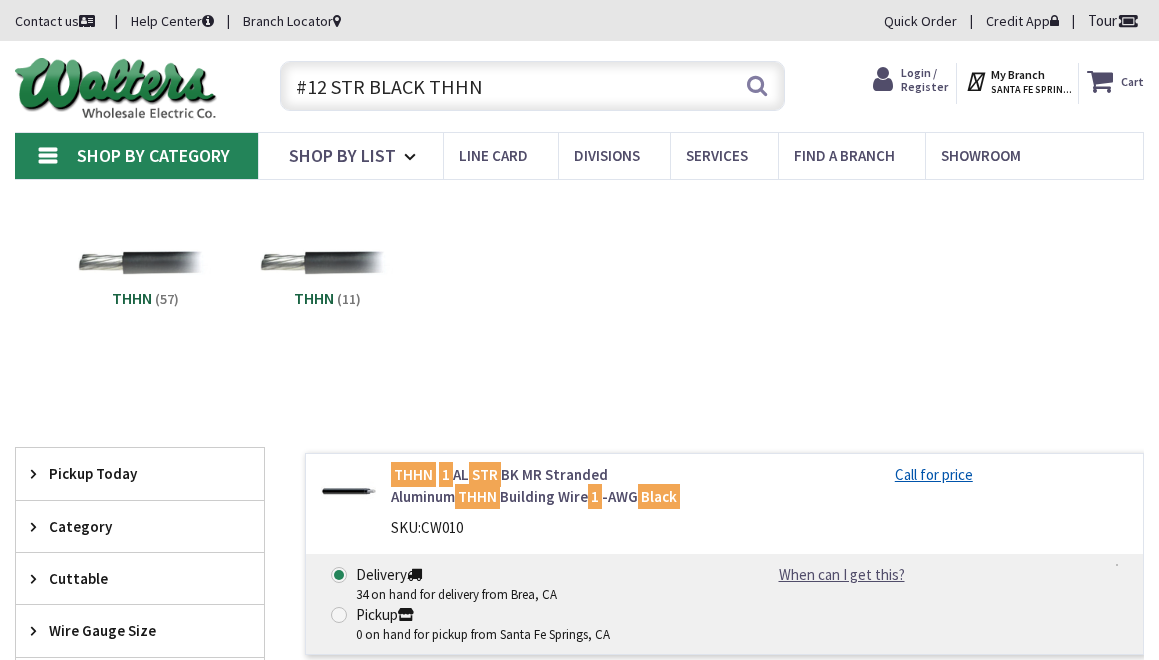 scroll, scrollTop: 0, scrollLeft: 0, axis: both 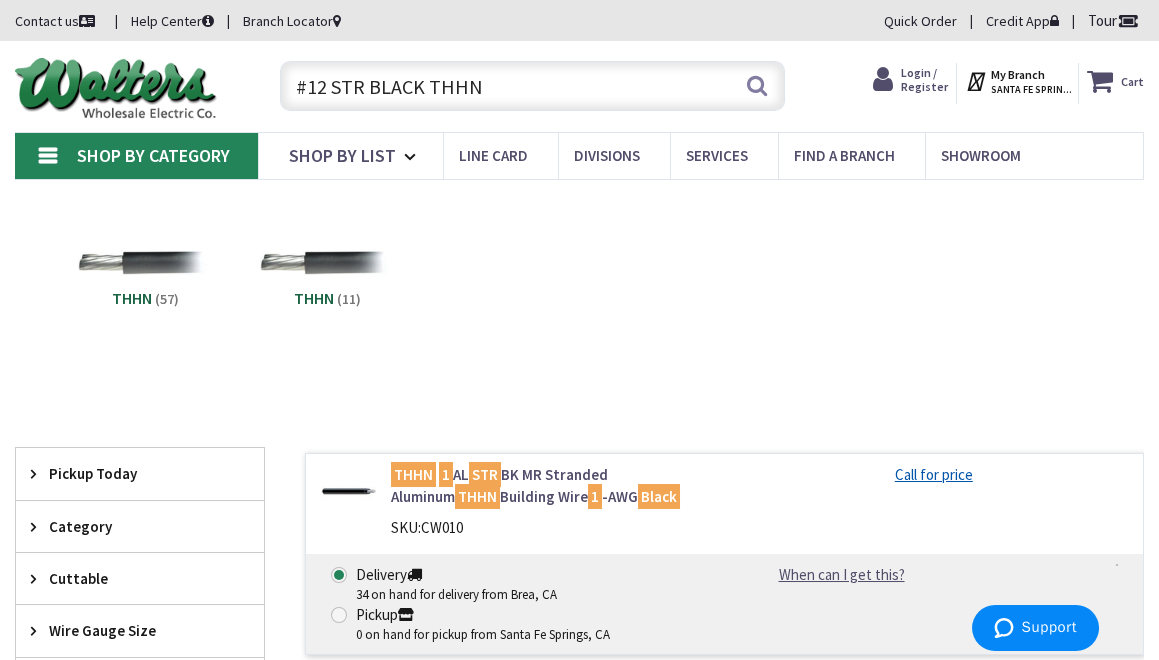 drag, startPoint x: 514, startPoint y: 75, endPoint x: 143, endPoint y: 48, distance: 371.98117 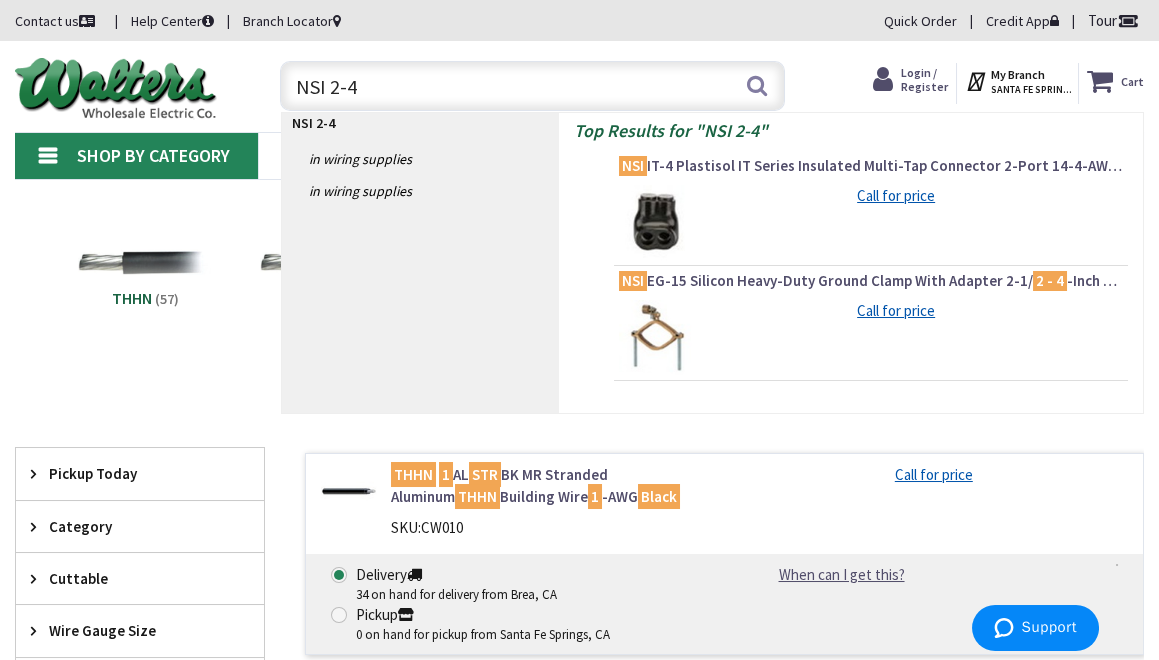 type on "NSI 2-4" 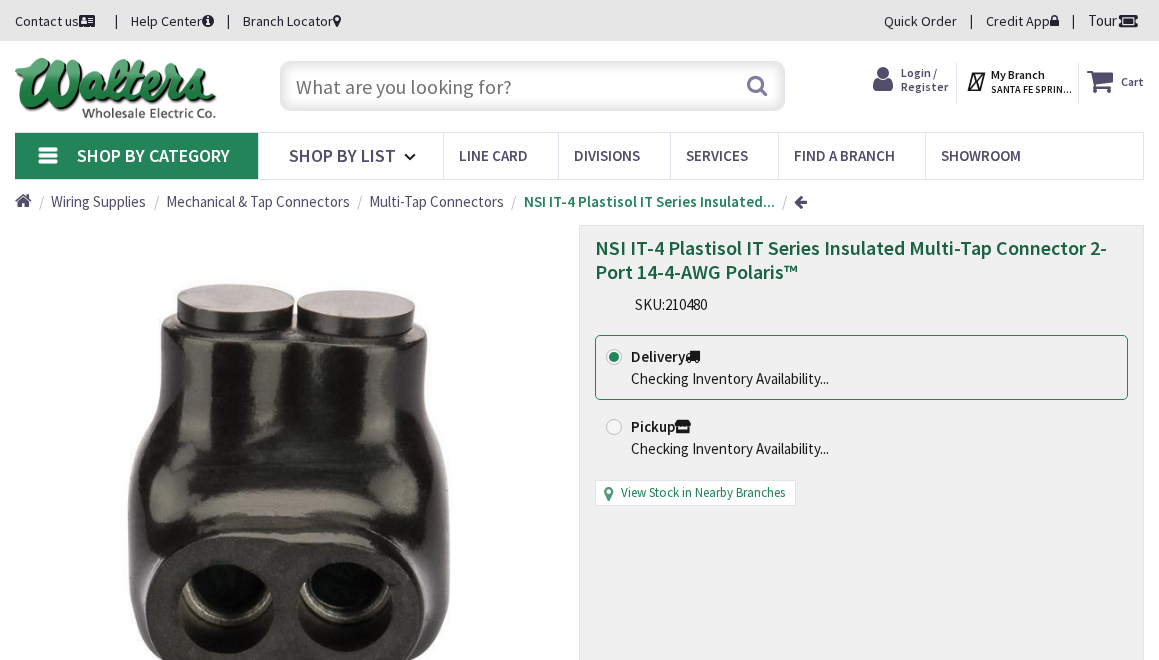 scroll, scrollTop: 0, scrollLeft: 0, axis: both 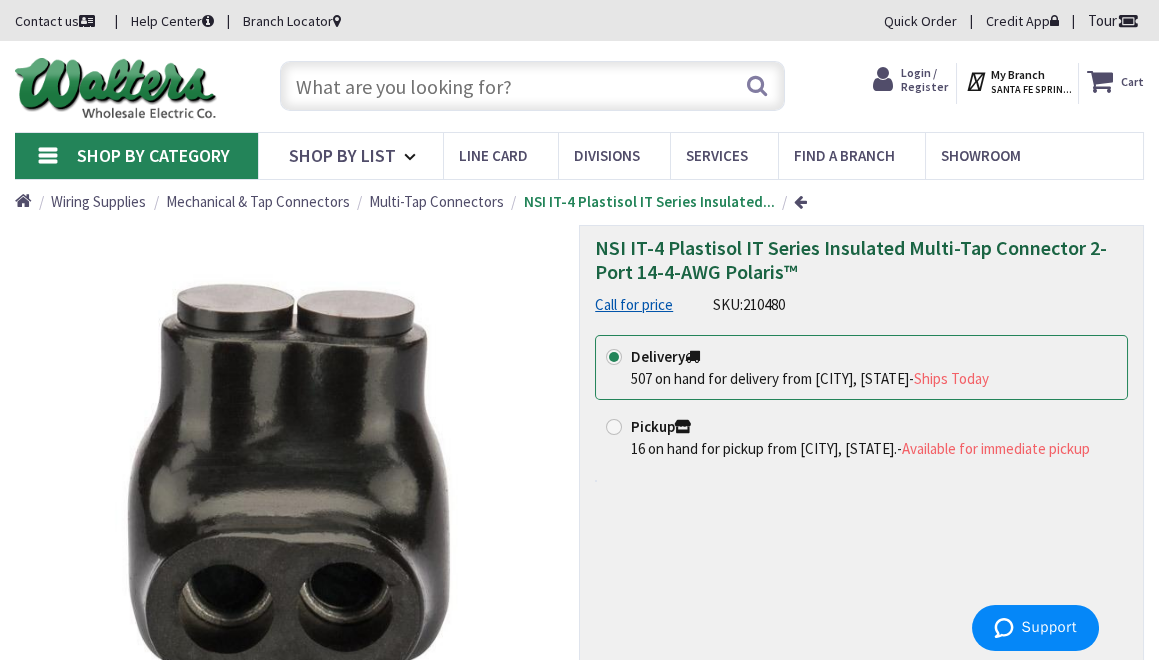 click at bounding box center [532, 86] 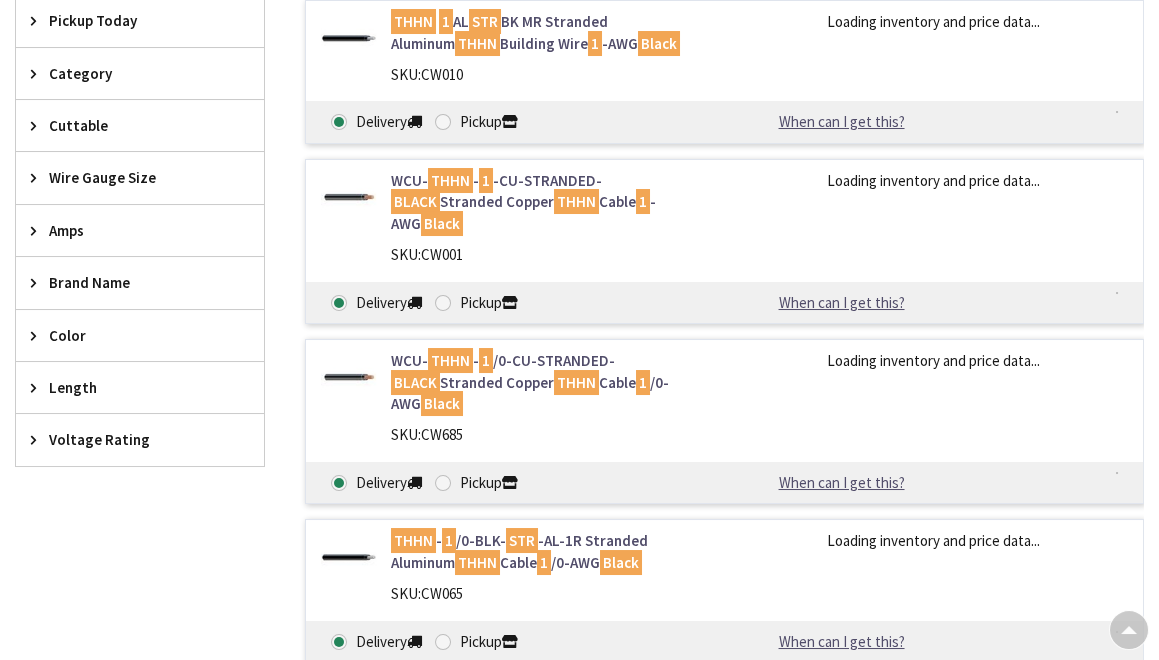 drag, startPoint x: 0, startPoint y: 0, endPoint x: 557, endPoint y: 85, distance: 563.4483 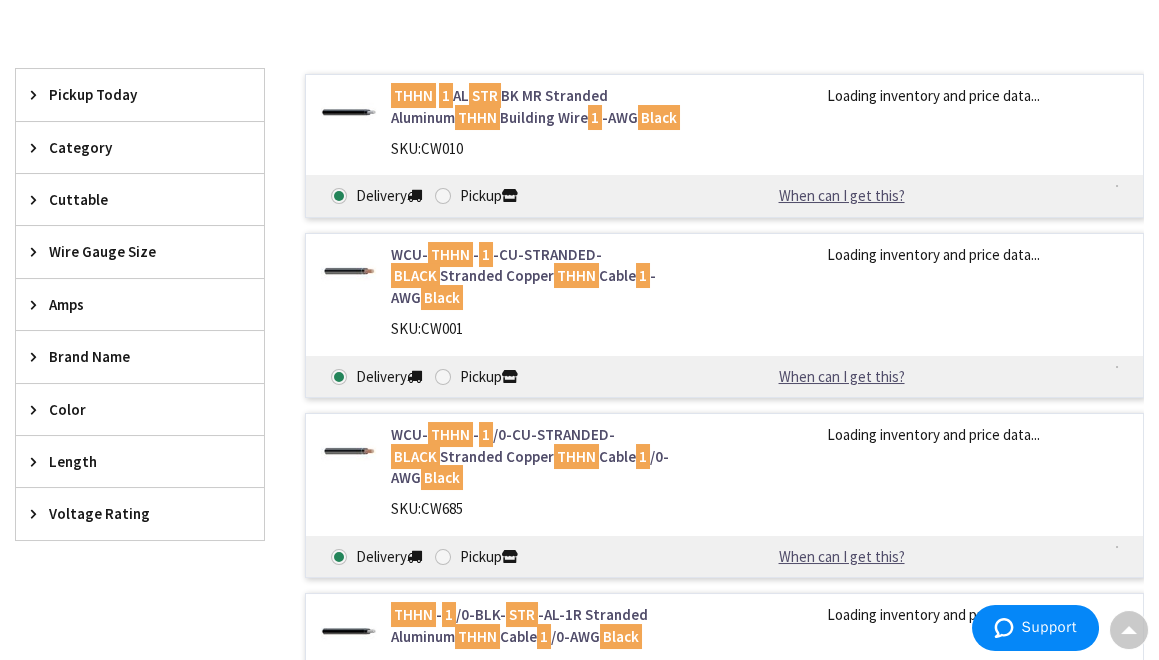 scroll, scrollTop: 0, scrollLeft: 0, axis: both 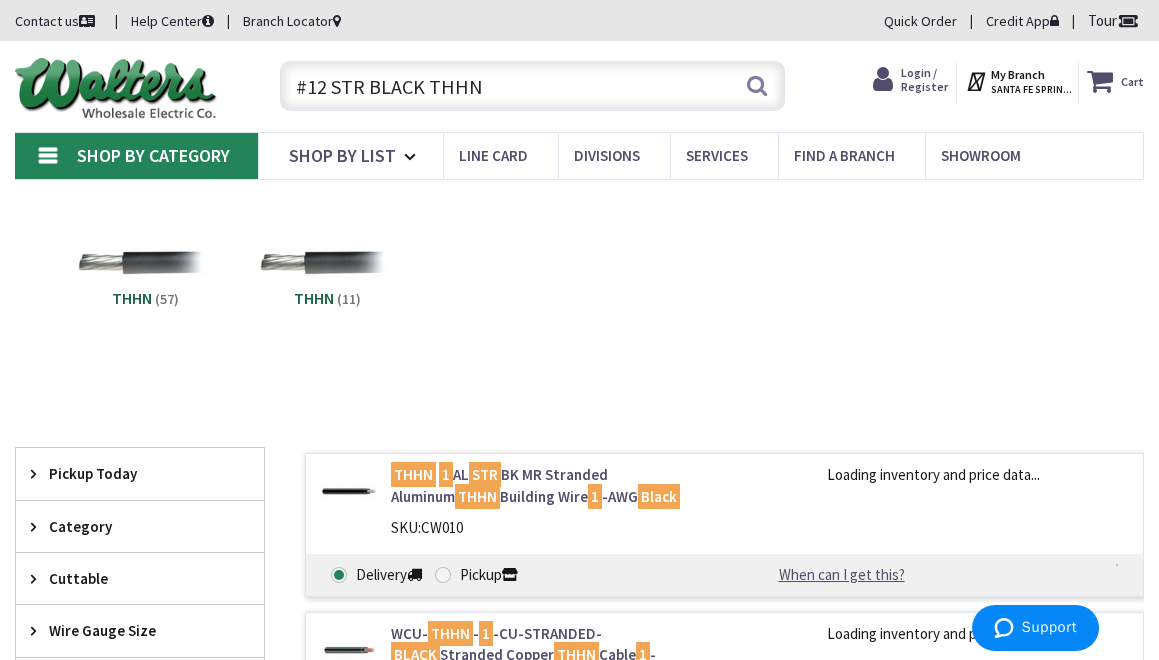 drag, startPoint x: 491, startPoint y: 86, endPoint x: 257, endPoint y: 75, distance: 234.2584 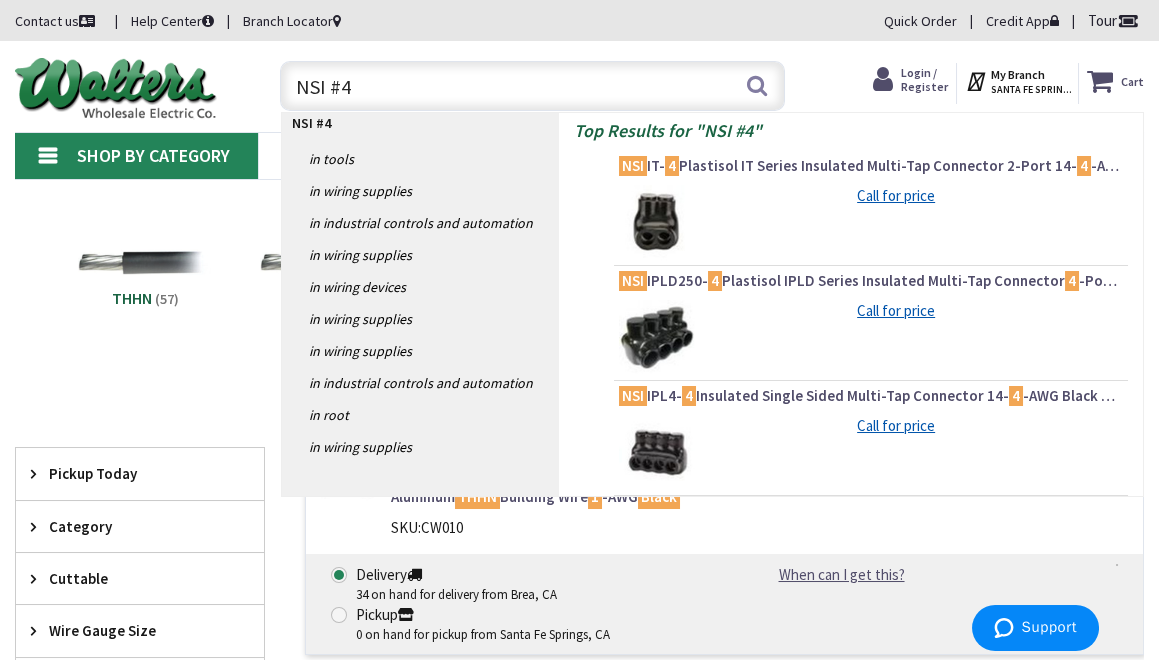type on "NSI #4" 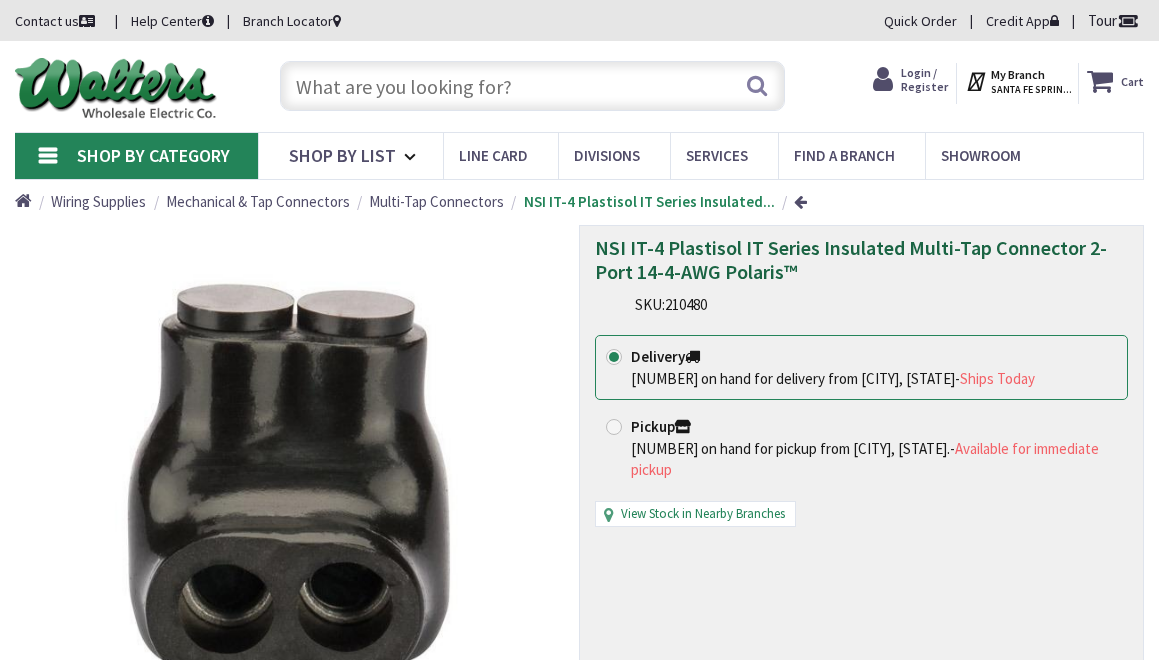 scroll, scrollTop: 0, scrollLeft: 0, axis: both 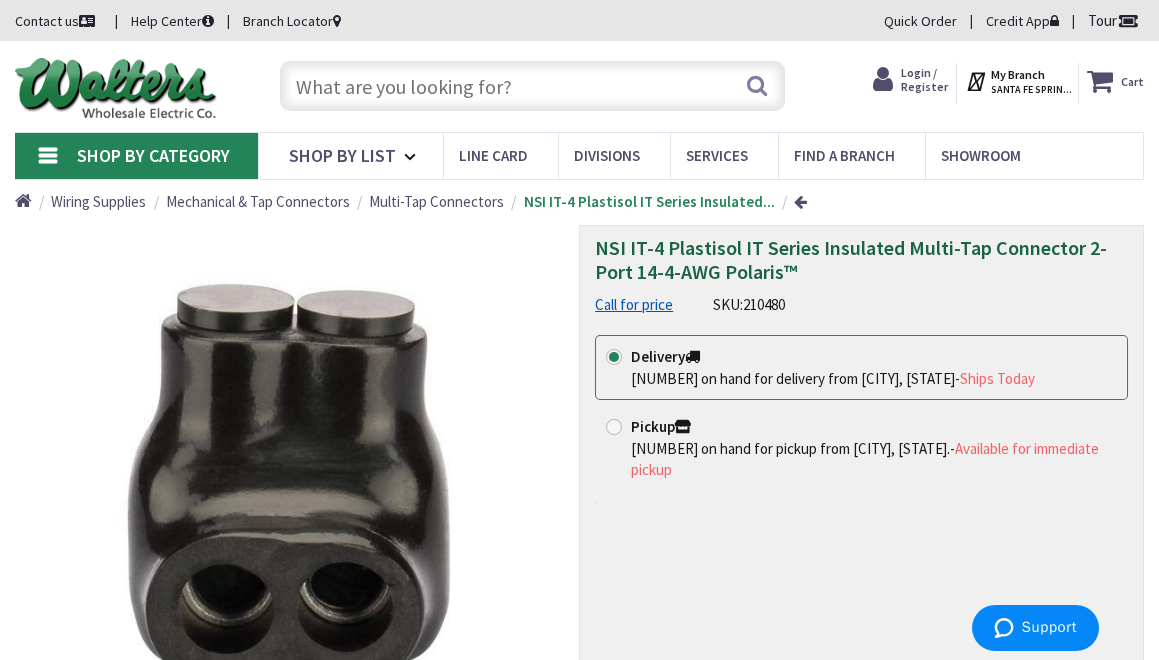 drag, startPoint x: 573, startPoint y: 84, endPoint x: 340, endPoint y: 45, distance: 236.24141 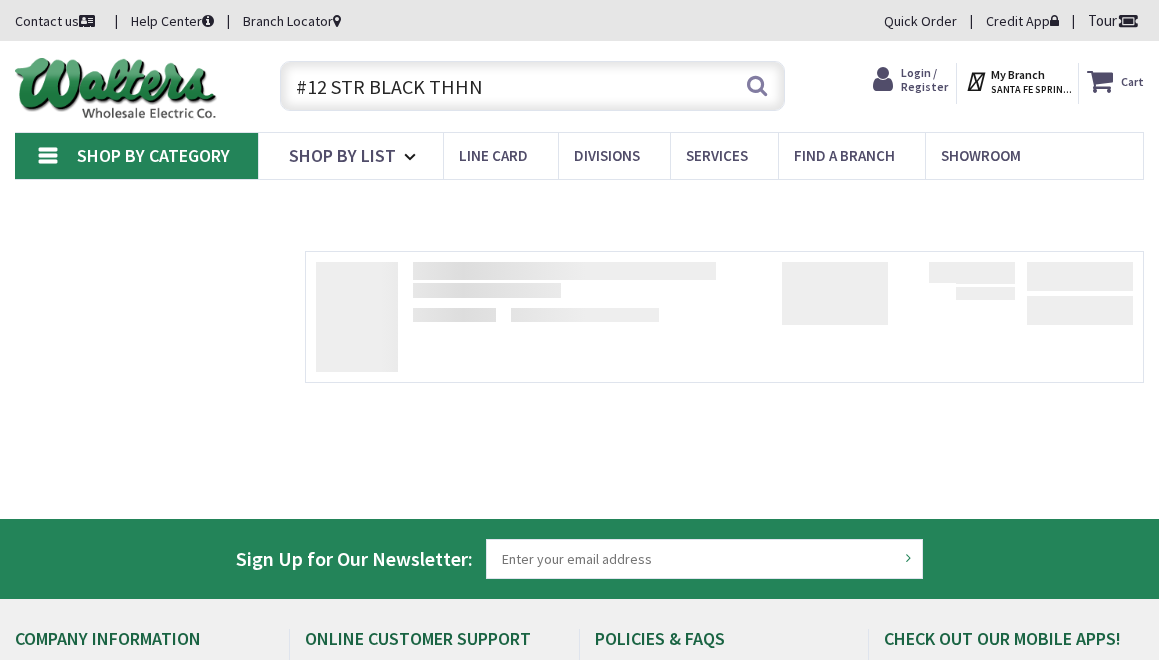drag, startPoint x: 365, startPoint y: 85, endPoint x: 270, endPoint y: 85, distance: 95 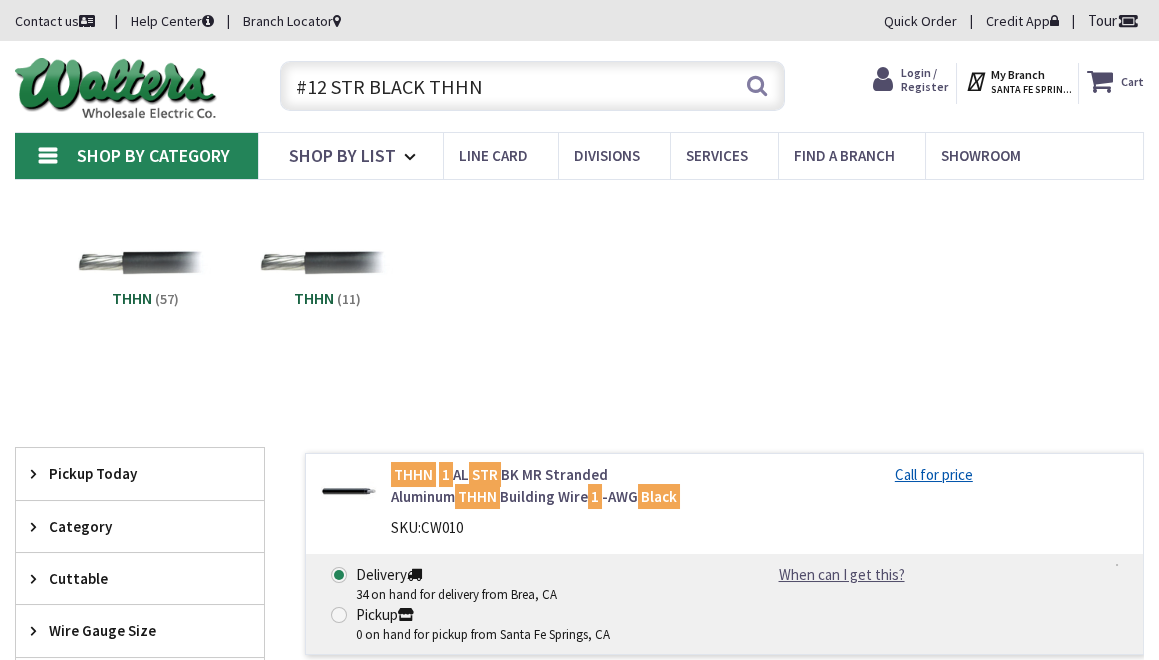 scroll, scrollTop: 0, scrollLeft: 0, axis: both 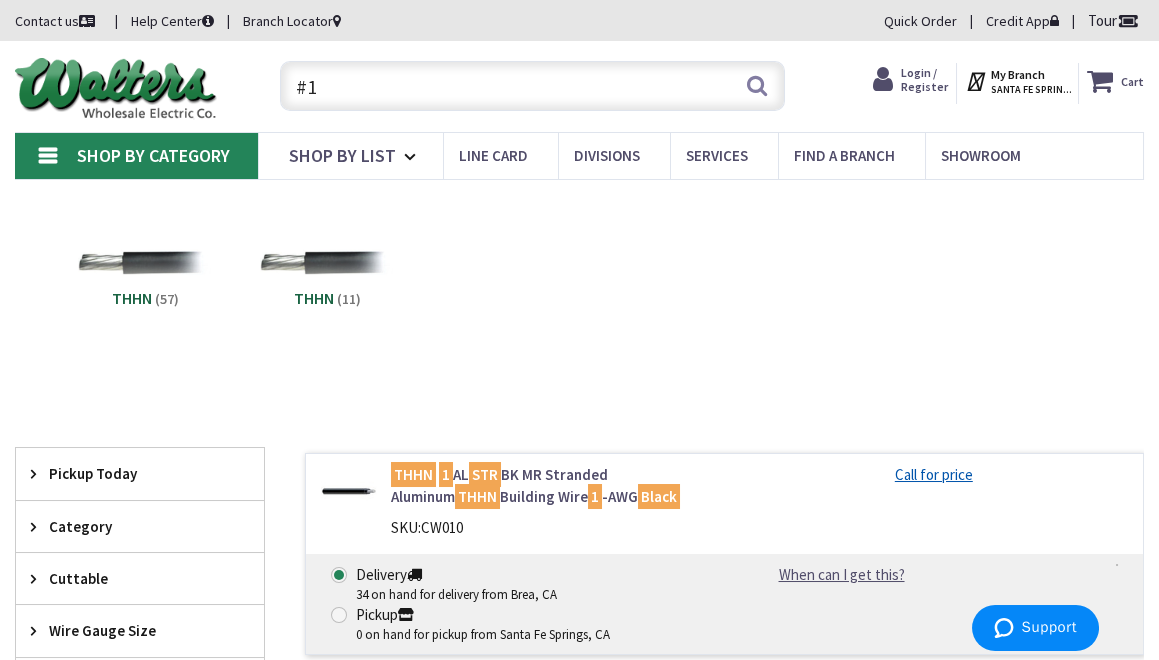 type on "#" 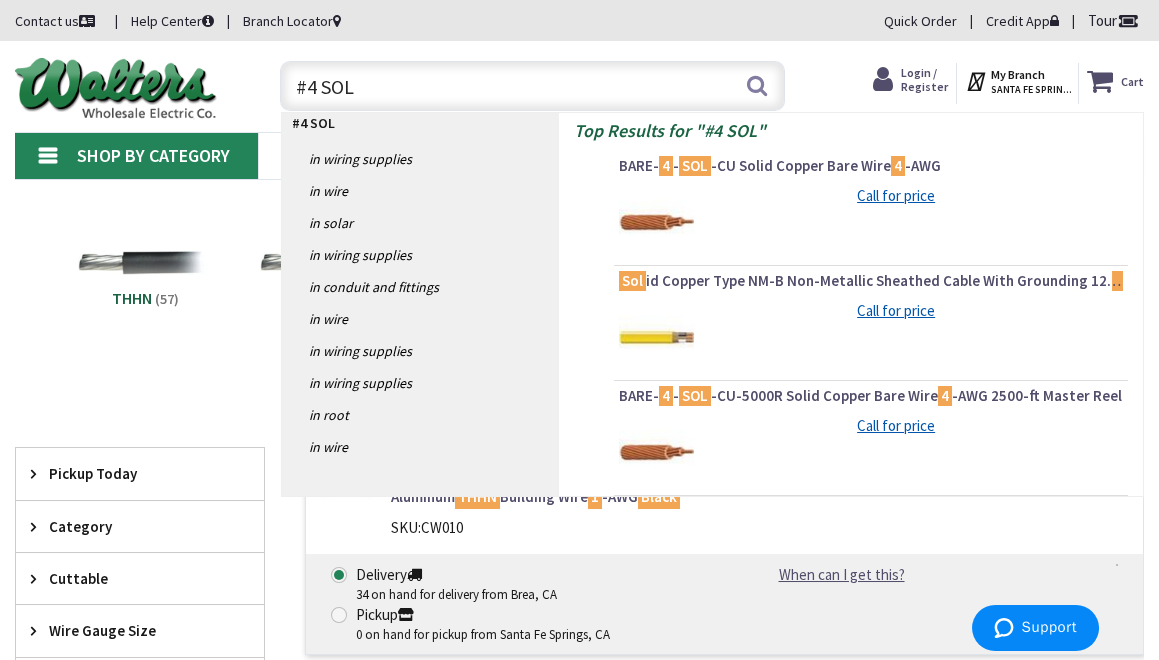 drag, startPoint x: 368, startPoint y: 84, endPoint x: 122, endPoint y: 97, distance: 246.34326 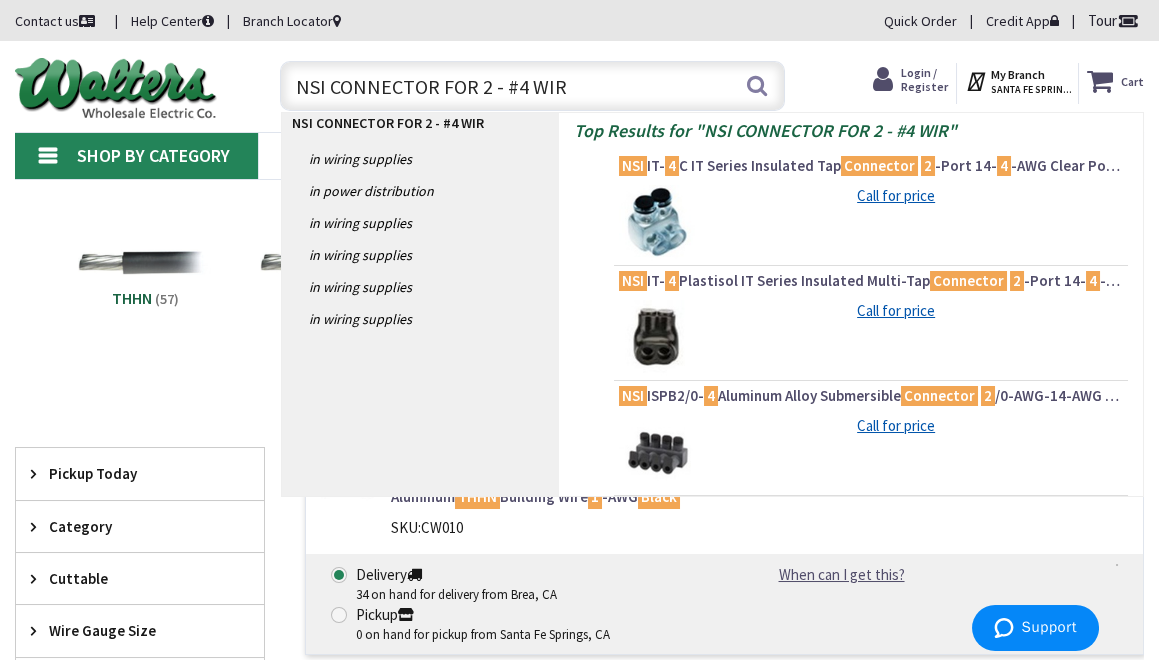 type on "NSI CONNECTOR FOR 2 - #4 WIRE" 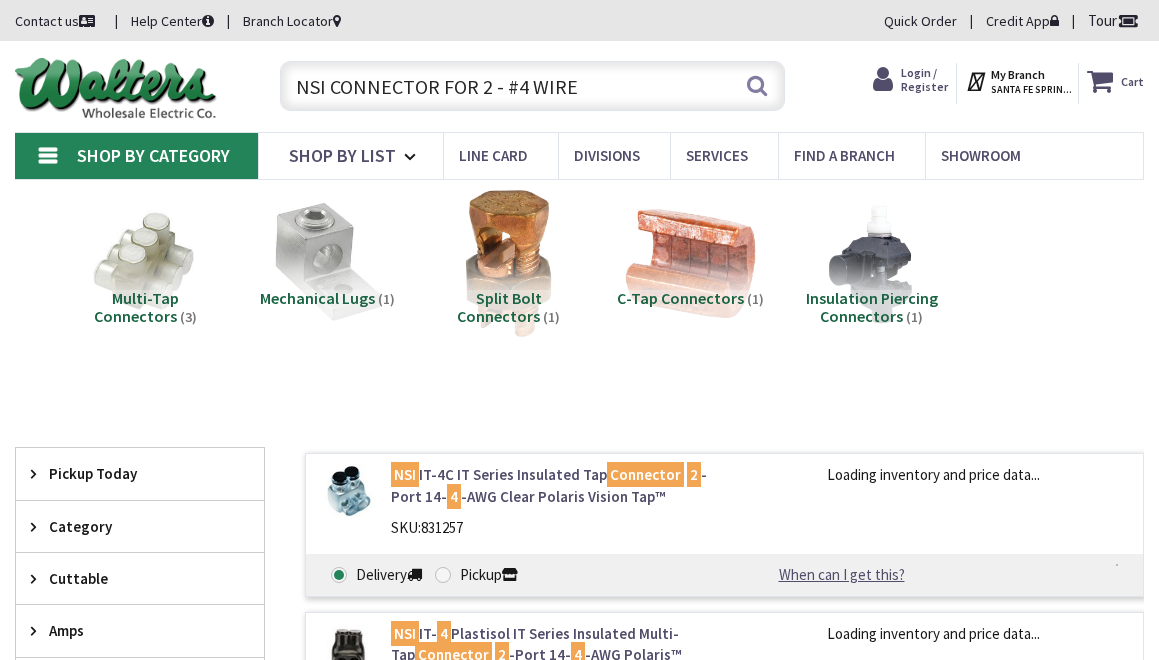 scroll, scrollTop: 0, scrollLeft: 0, axis: both 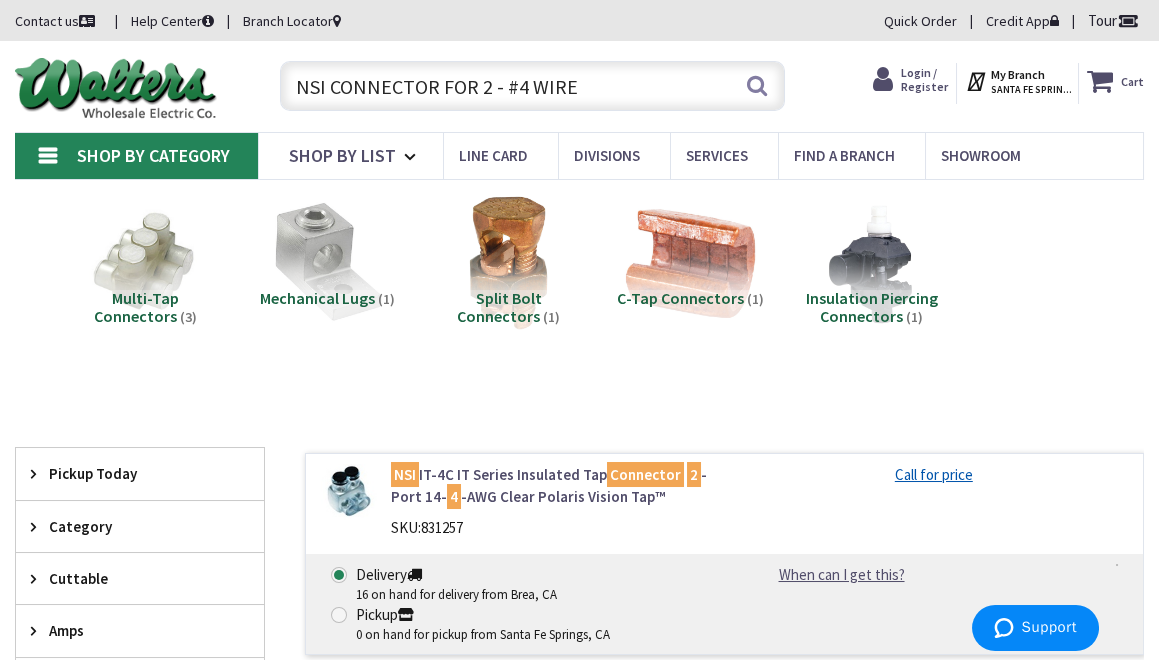 drag, startPoint x: 598, startPoint y: 85, endPoint x: 269, endPoint y: 87, distance: 329.00607 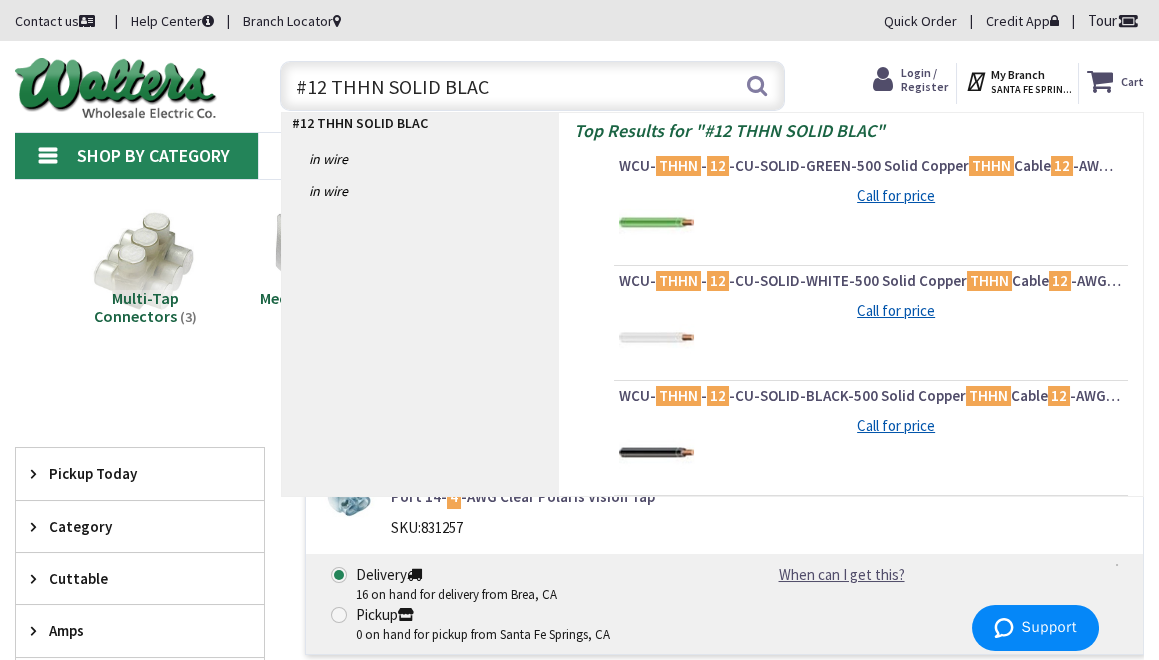 type on "#12 THHN SOLID BLACK" 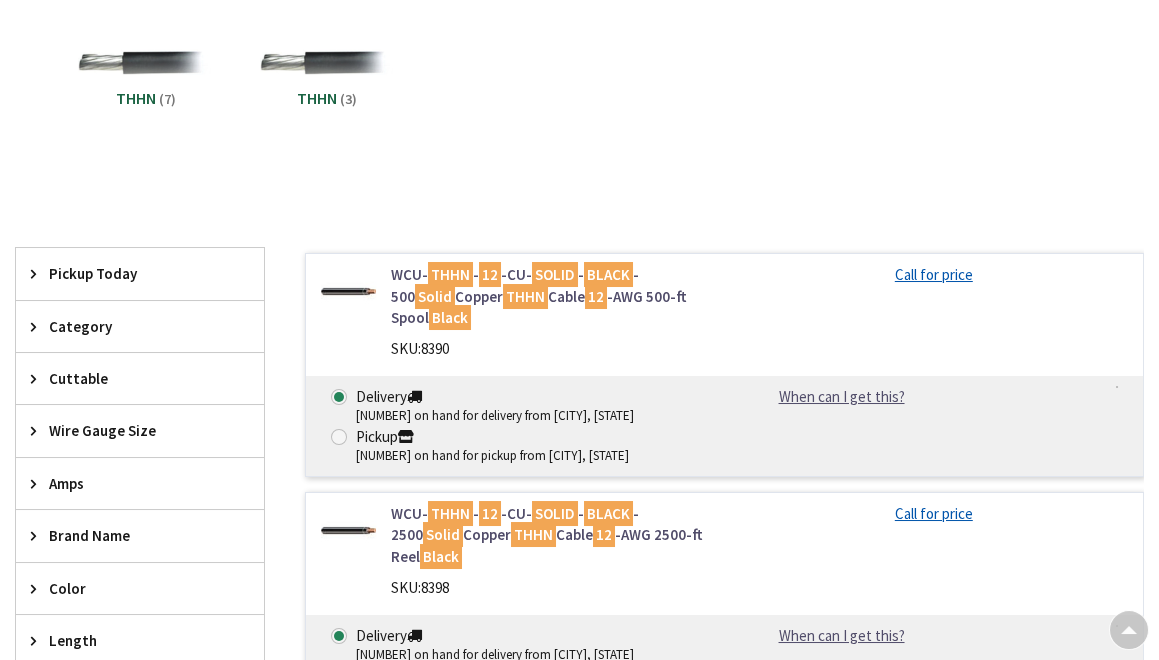 scroll, scrollTop: 202, scrollLeft: 0, axis: vertical 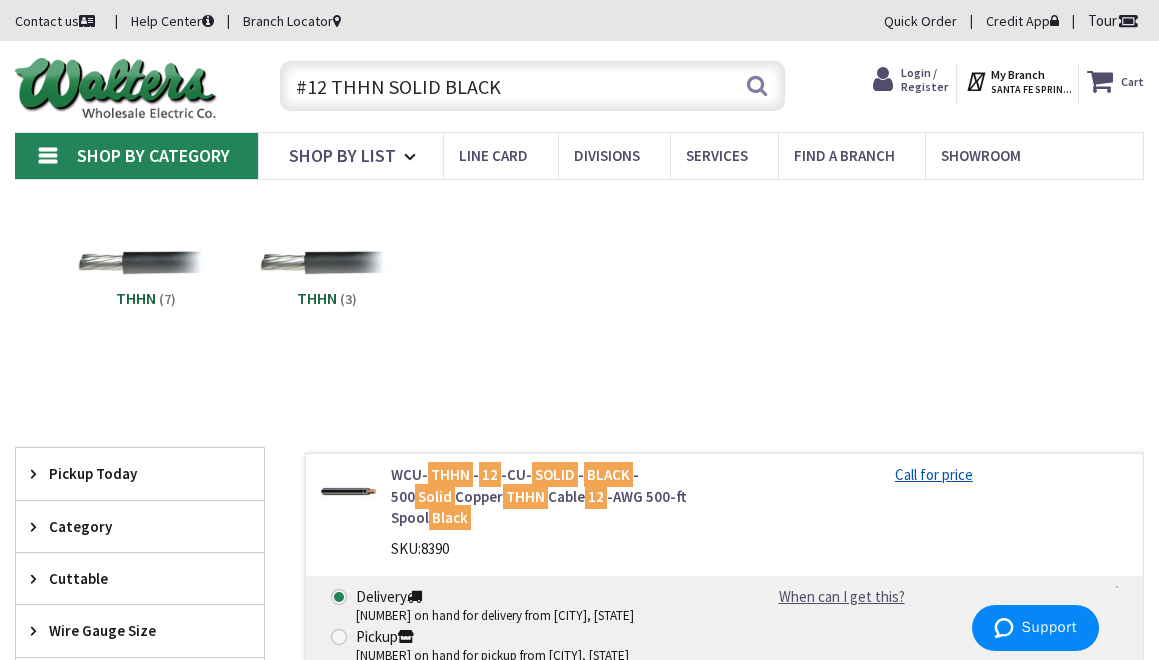 click on "#12 THHN SOLID BLACK" at bounding box center [532, 86] 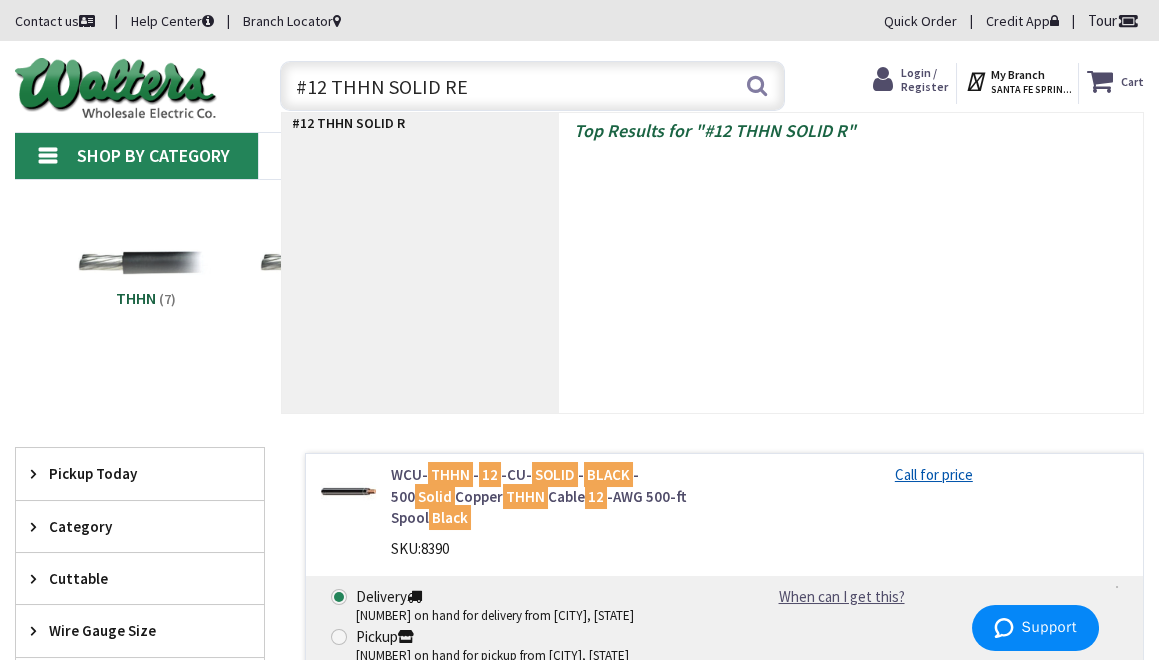 type on "#12 THHN SOLID RED" 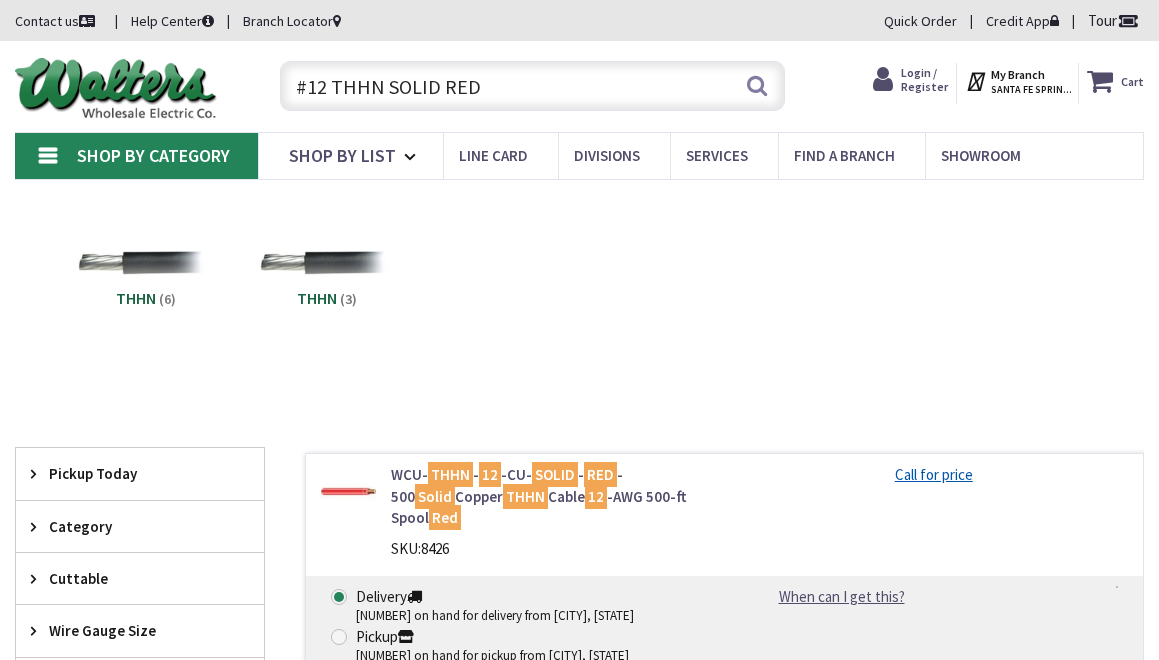 scroll, scrollTop: 0, scrollLeft: 0, axis: both 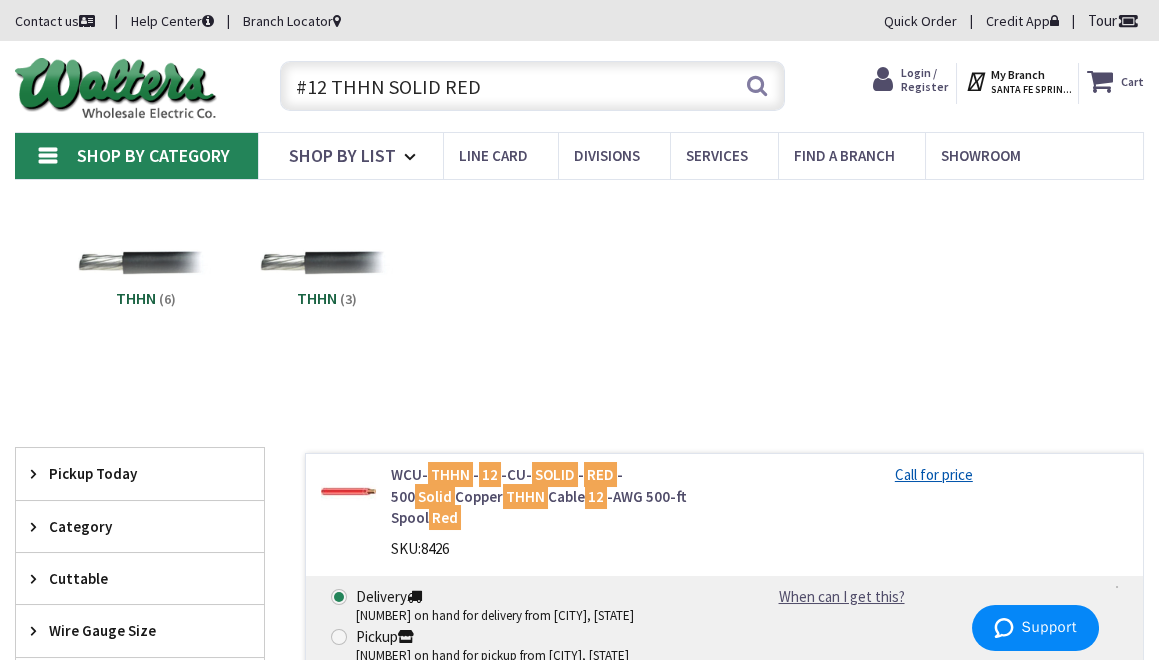 click on "#12 THHN SOLID RED" at bounding box center [532, 86] 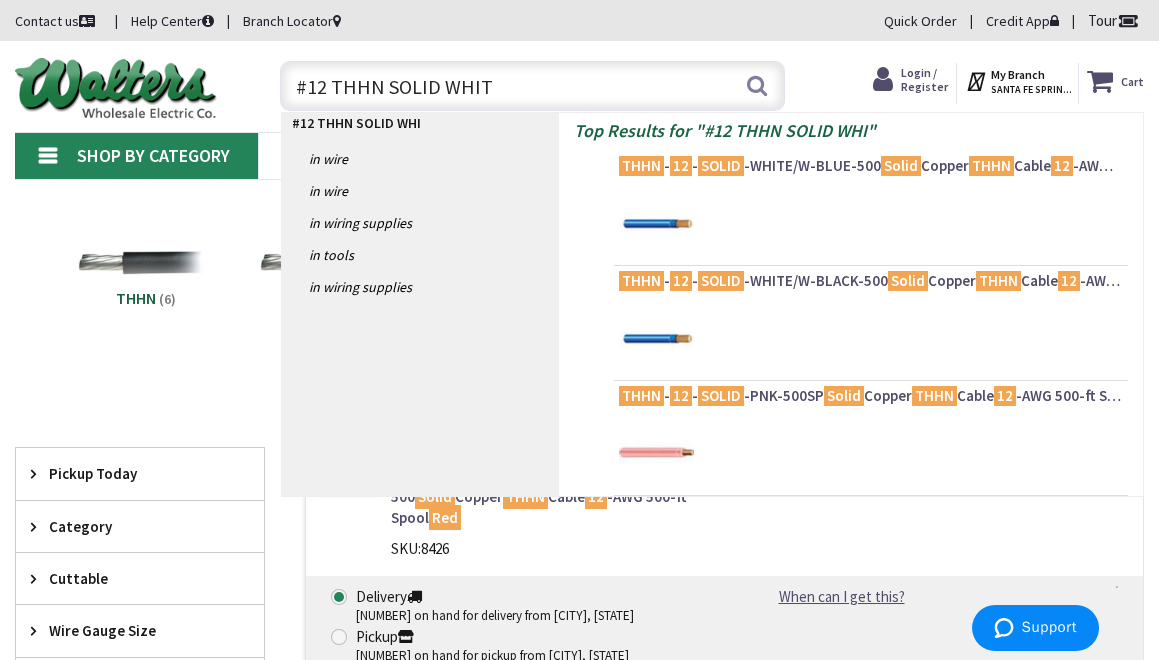 type on "#12 THHN SOLID WHITE" 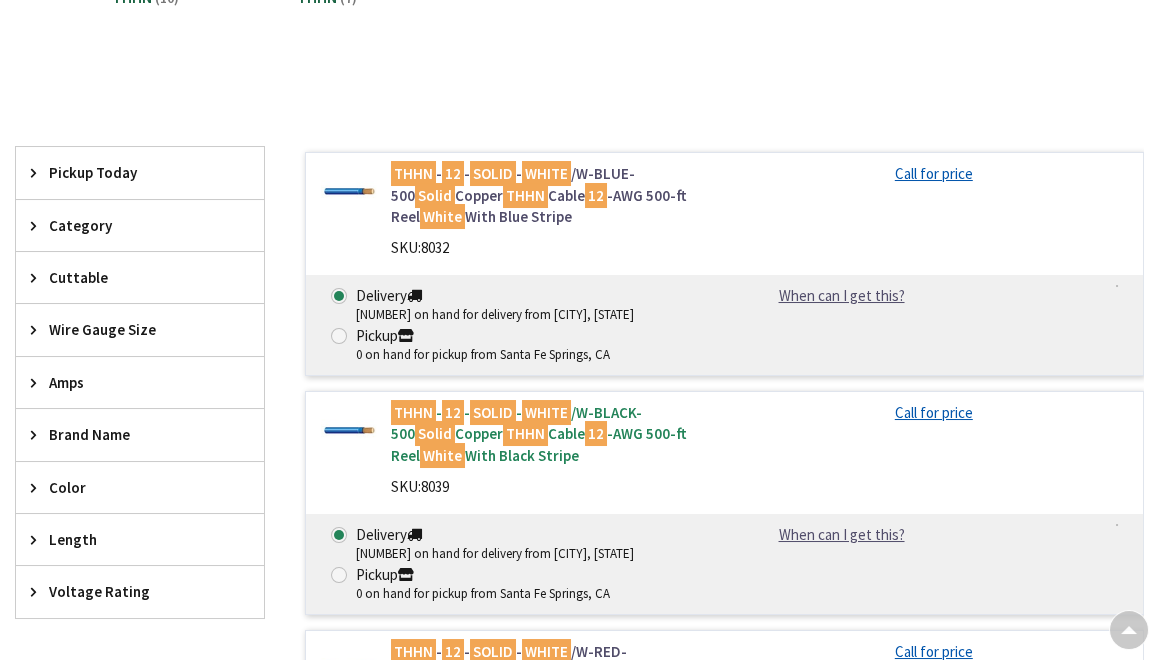 scroll, scrollTop: 0, scrollLeft: 0, axis: both 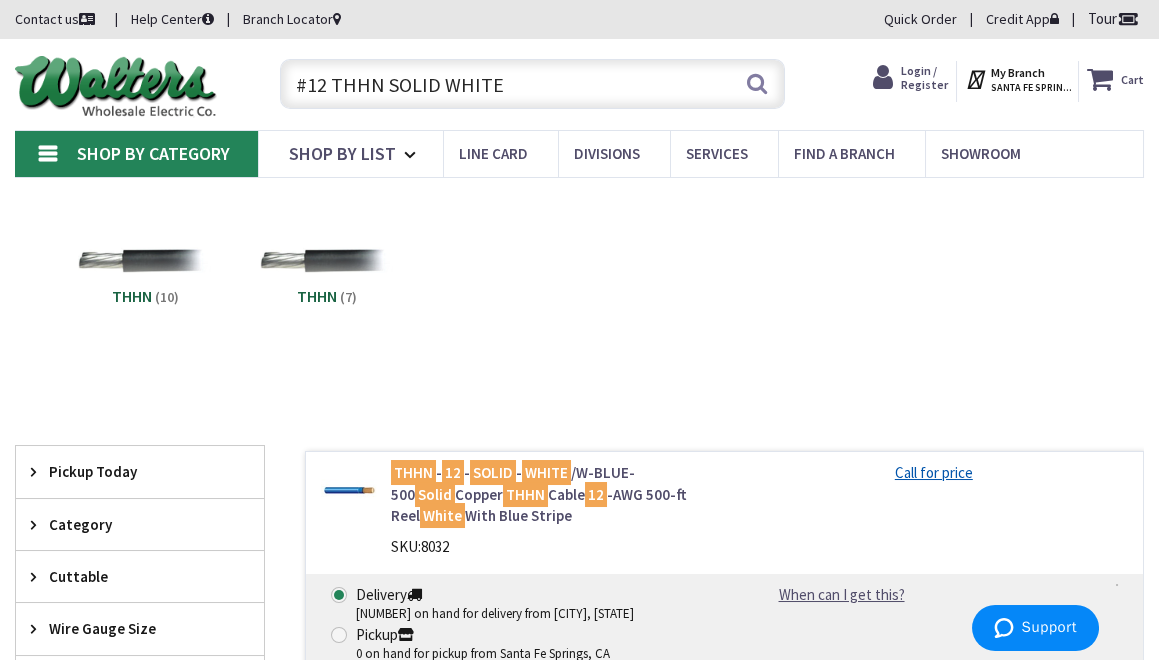 click on "#12 THHN SOLID WHITE" at bounding box center [532, 84] 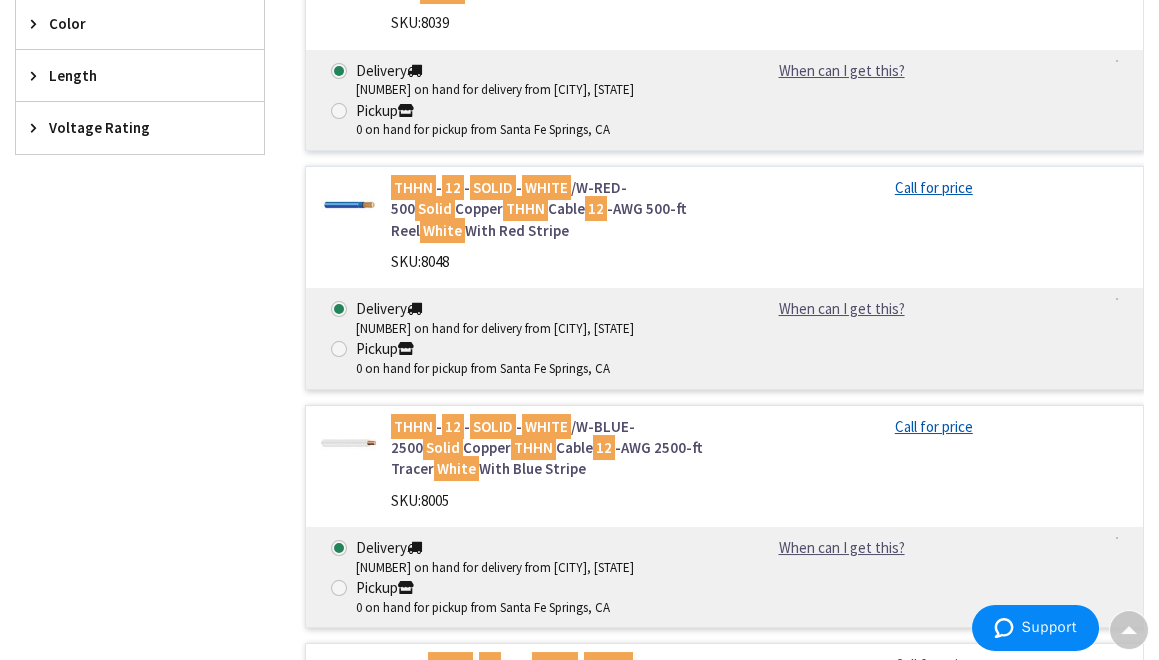 scroll, scrollTop: 1002, scrollLeft: 0, axis: vertical 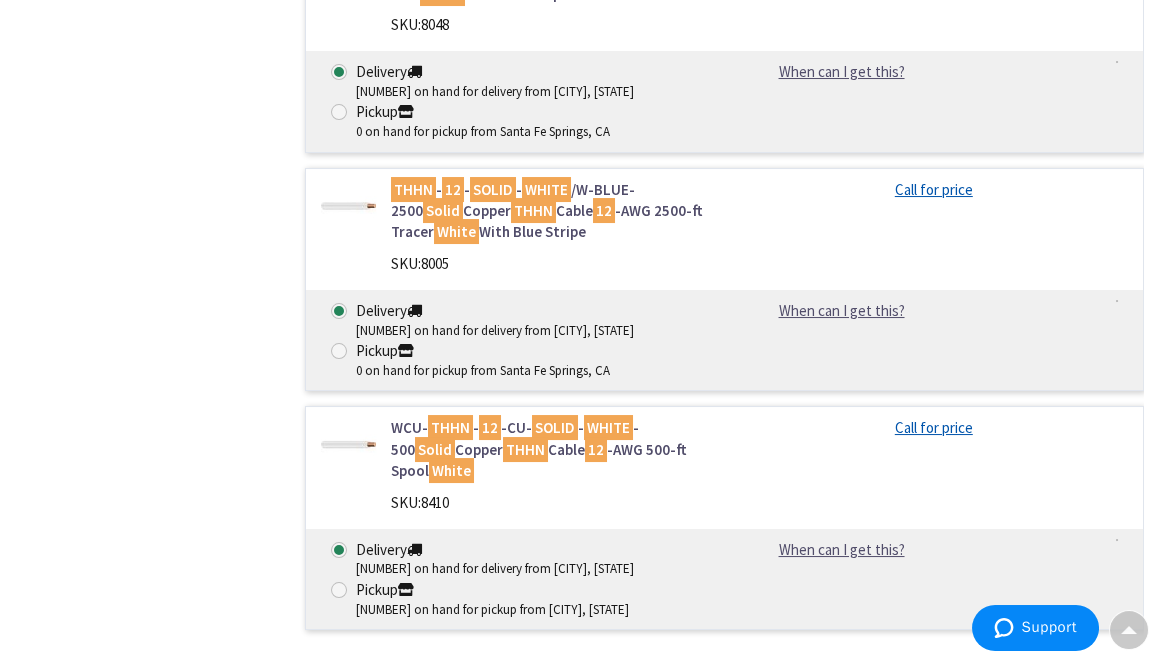 click on "SKU:  8005" at bounding box center (550, 263) 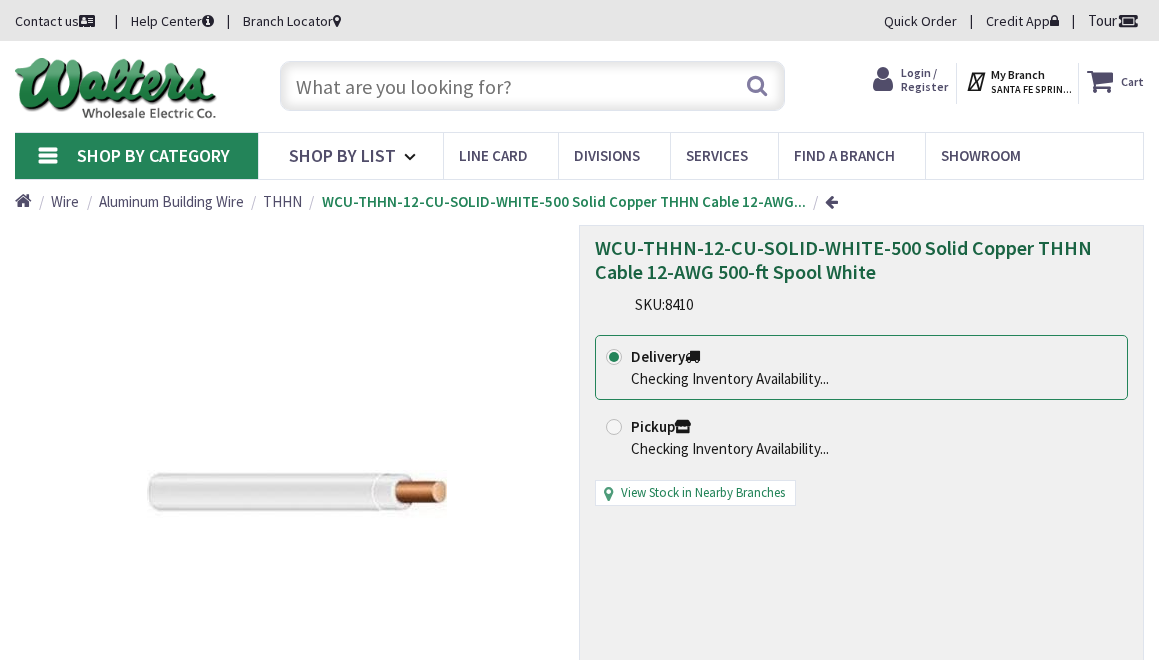 scroll, scrollTop: 0, scrollLeft: 0, axis: both 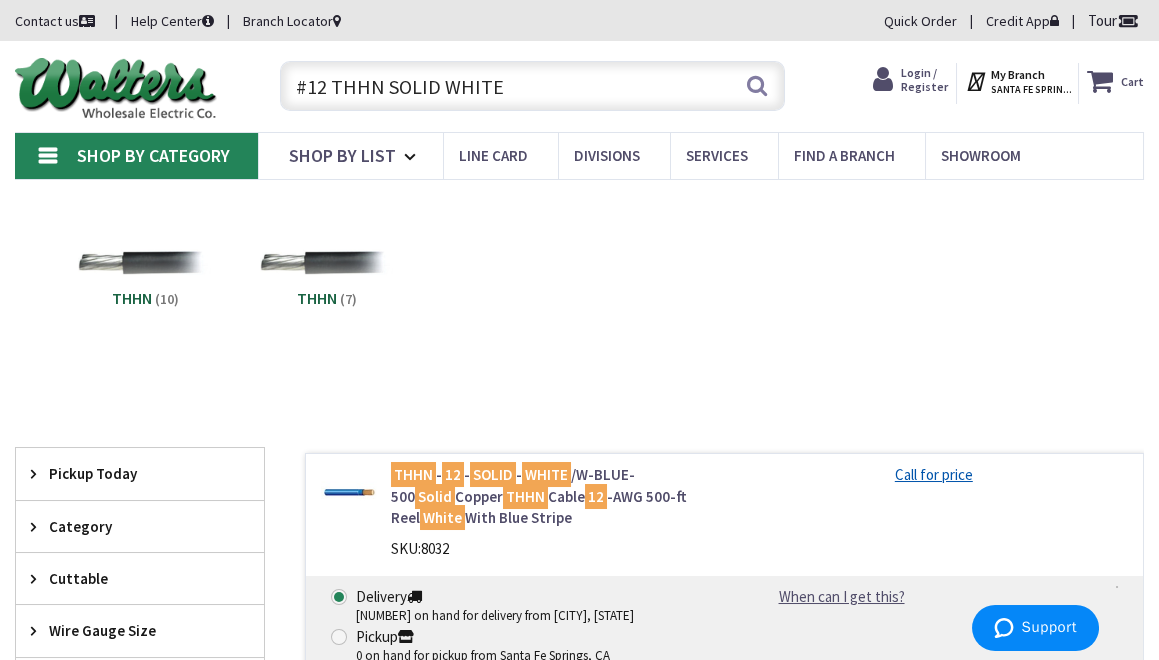 click on "#12 THHN SOLID WHITE" at bounding box center [532, 86] 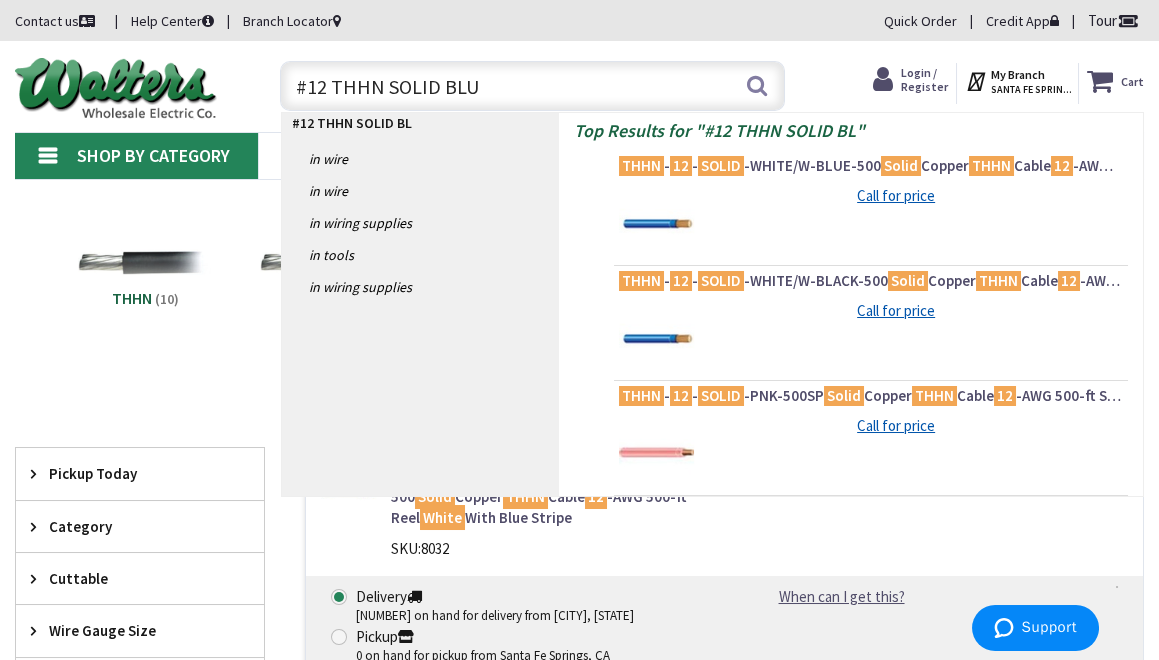 type on "#12 THHN SOLID BLUE" 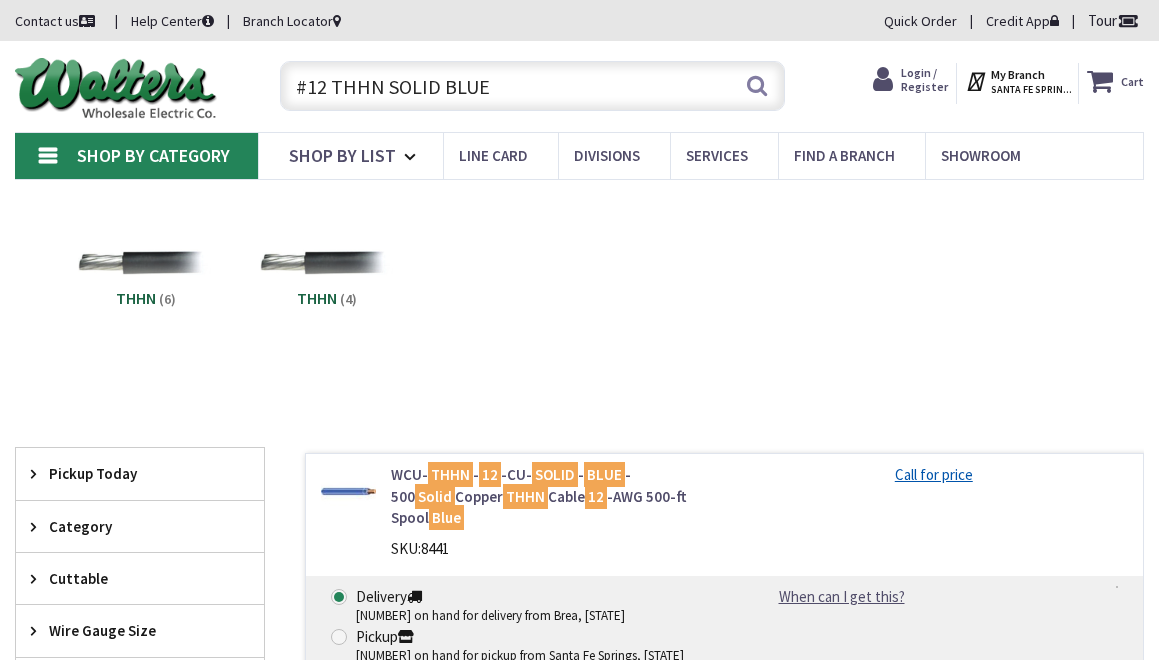 scroll, scrollTop: 0, scrollLeft: 0, axis: both 